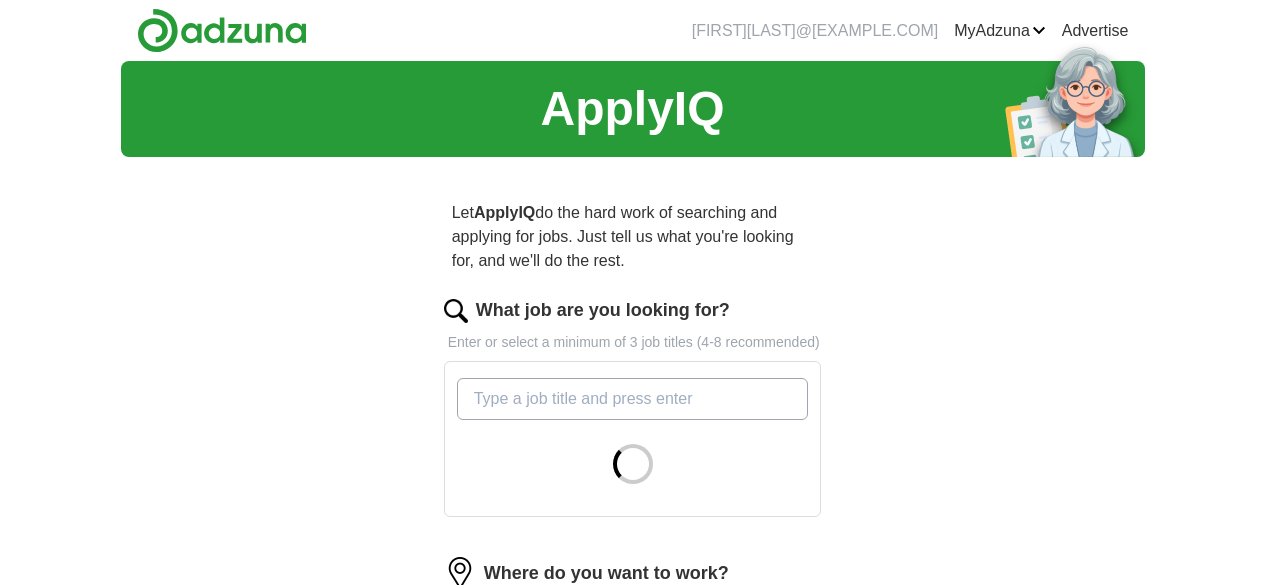 scroll, scrollTop: 0, scrollLeft: 0, axis: both 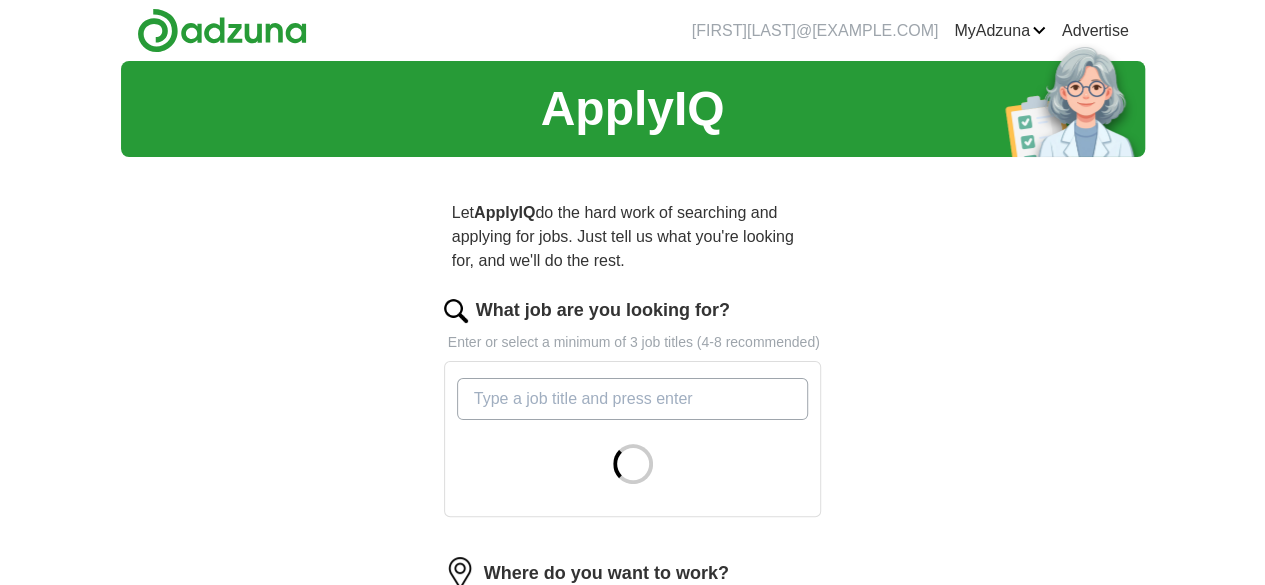 click on "What job are you looking for?" at bounding box center [633, 399] 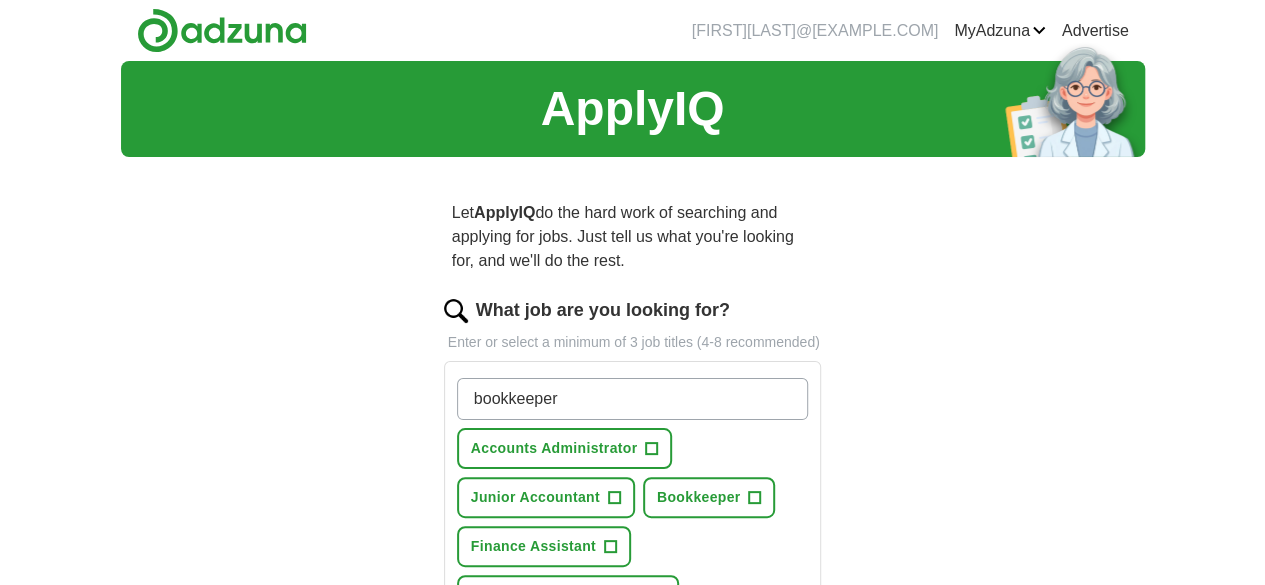 type on "bookkeeper" 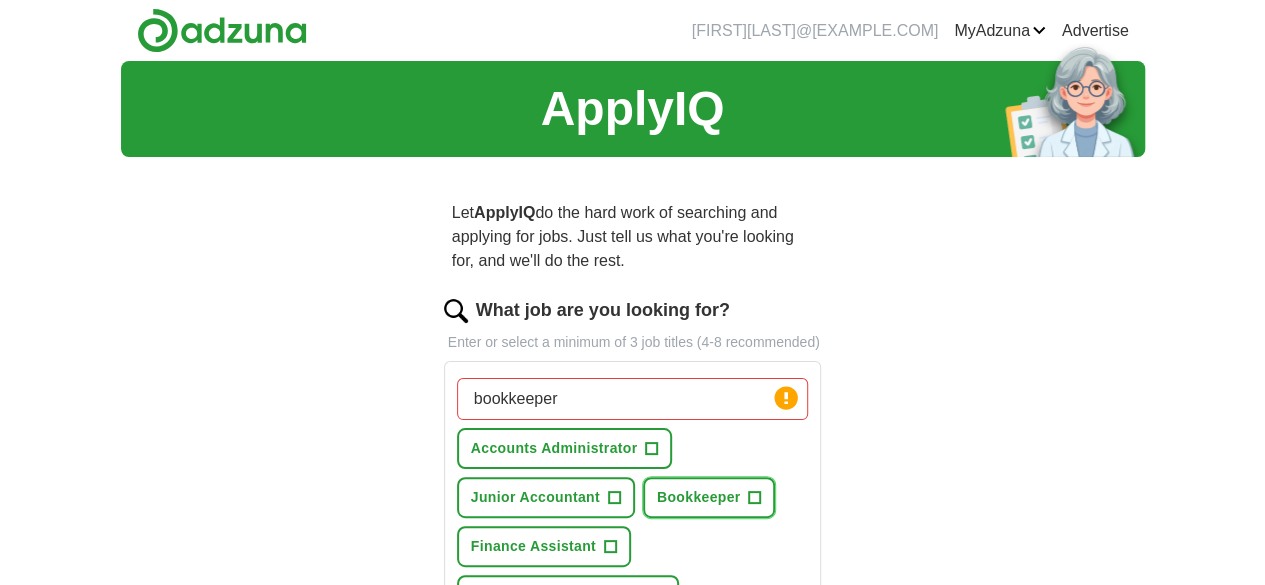 click on "+" at bounding box center [755, 498] 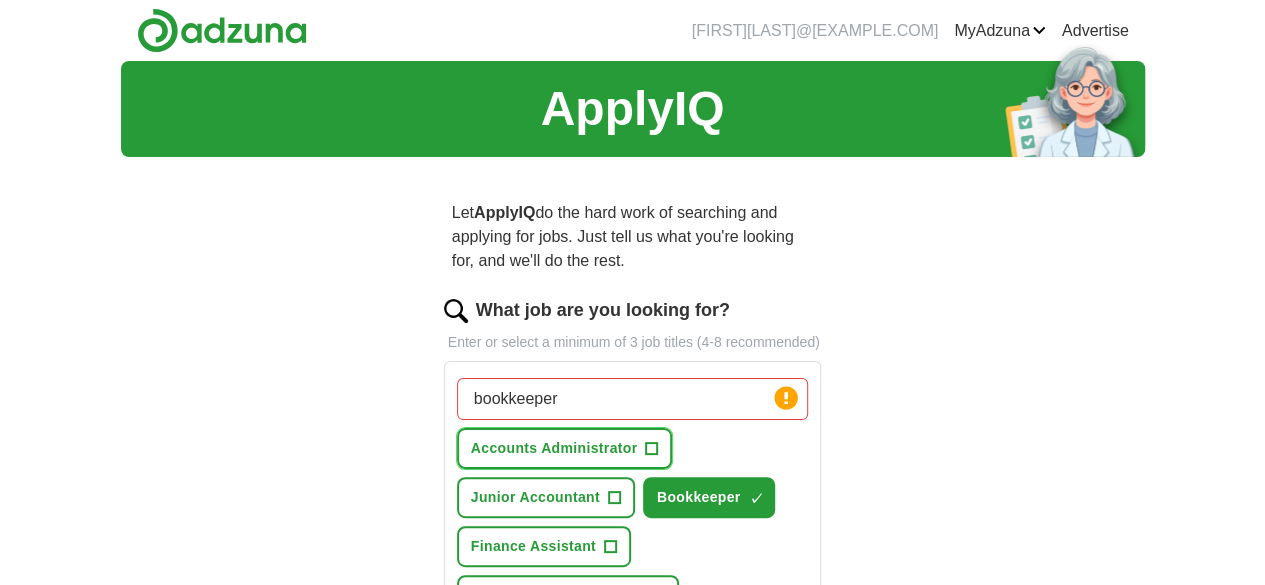 click on "+" at bounding box center [652, 449] 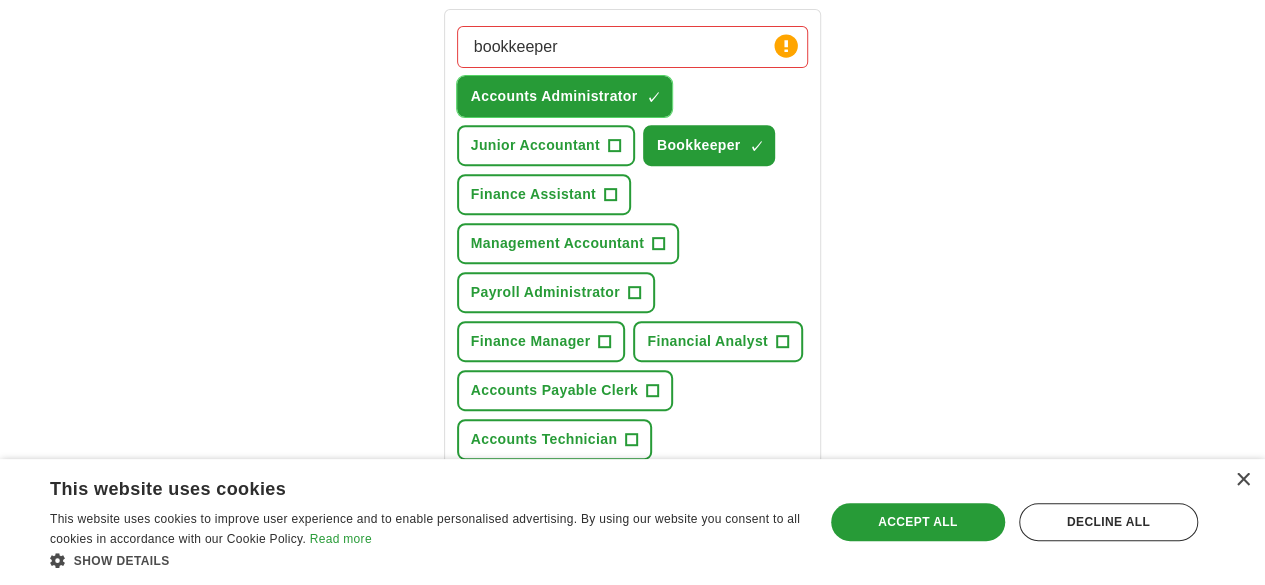 scroll, scrollTop: 304, scrollLeft: 0, axis: vertical 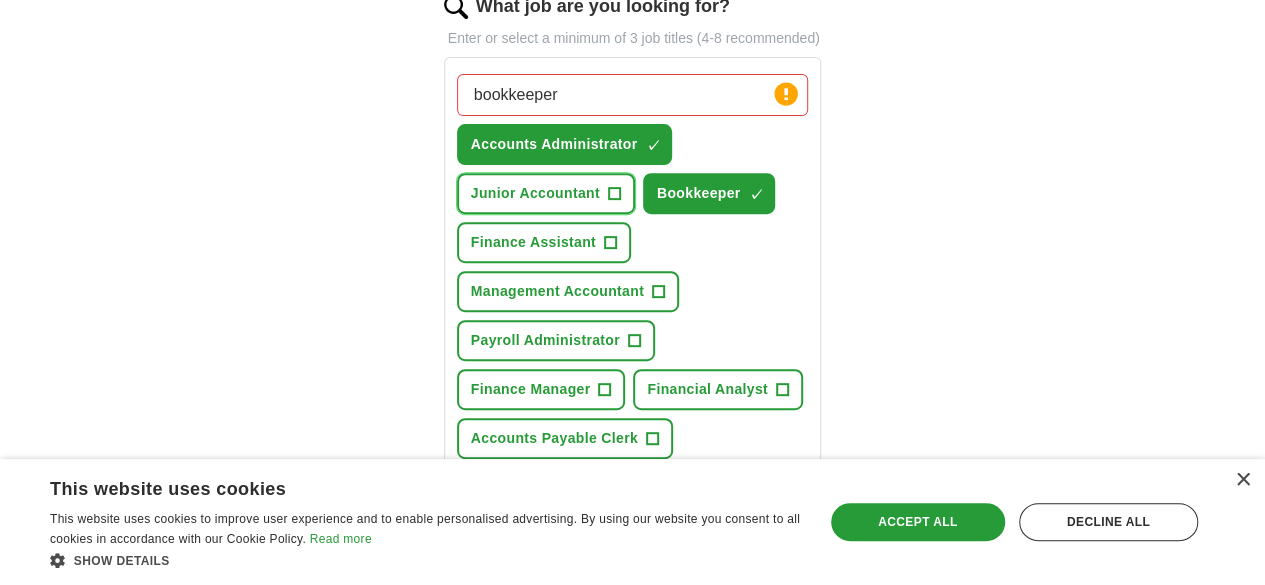 click on "+" at bounding box center (614, 194) 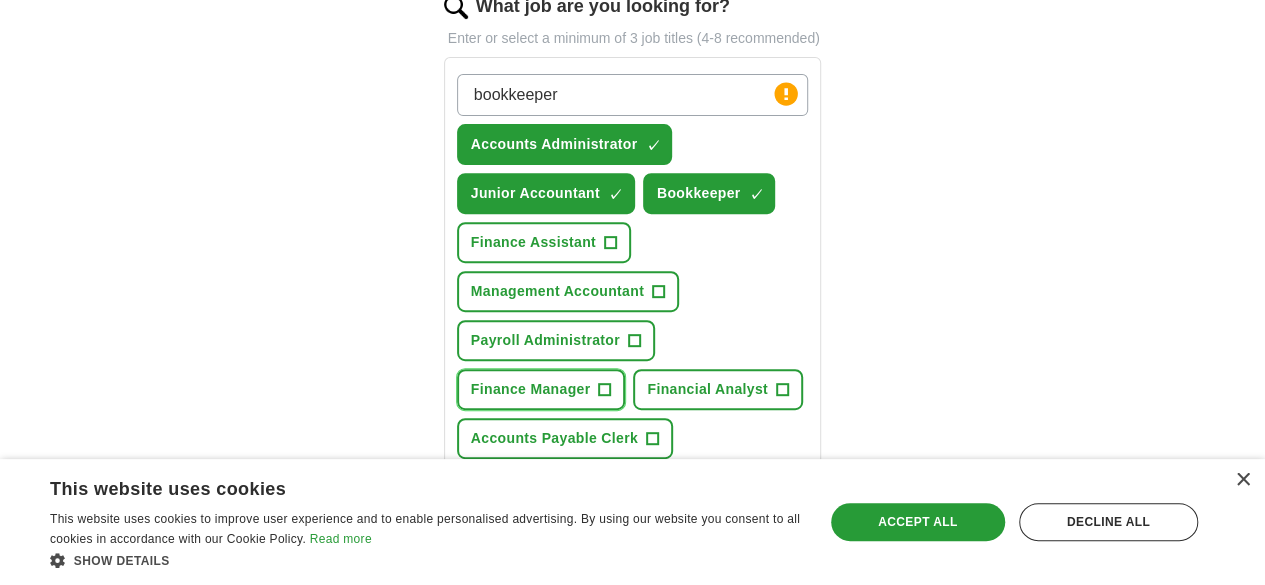 click on "+" at bounding box center (605, 390) 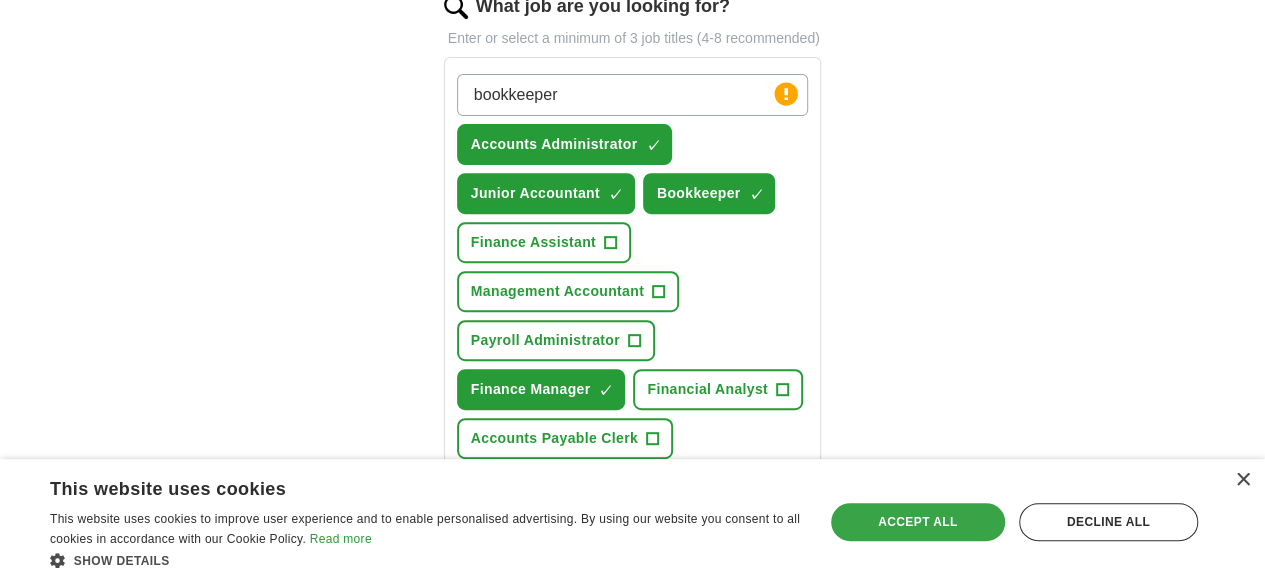 click on "Accept all" at bounding box center (918, 522) 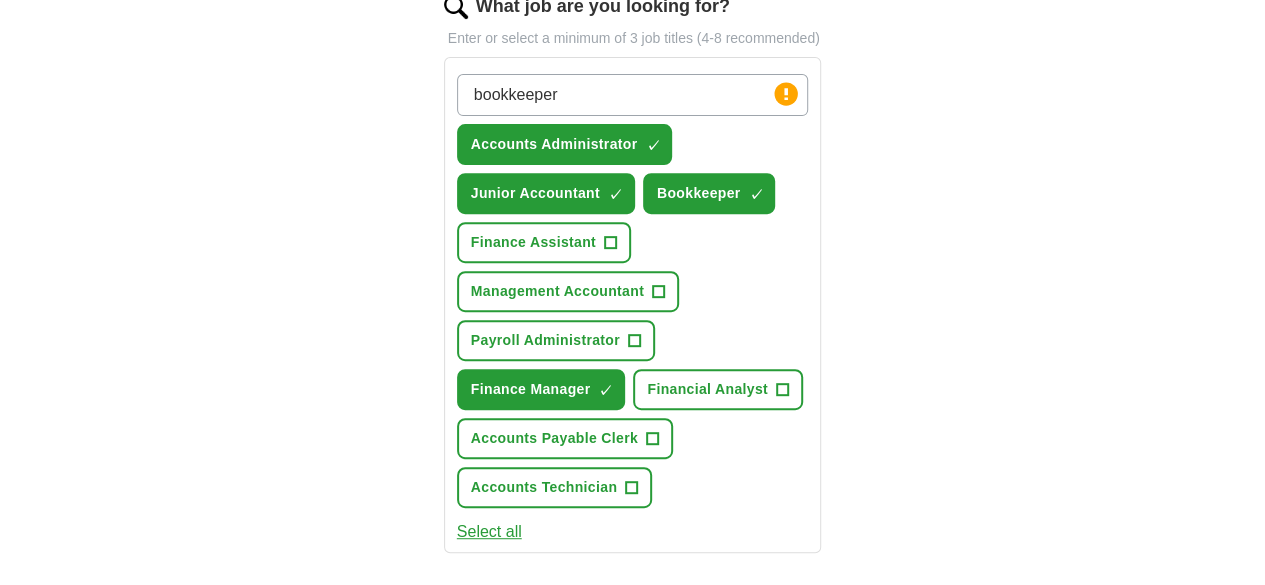 click at bounding box center [633, 654] 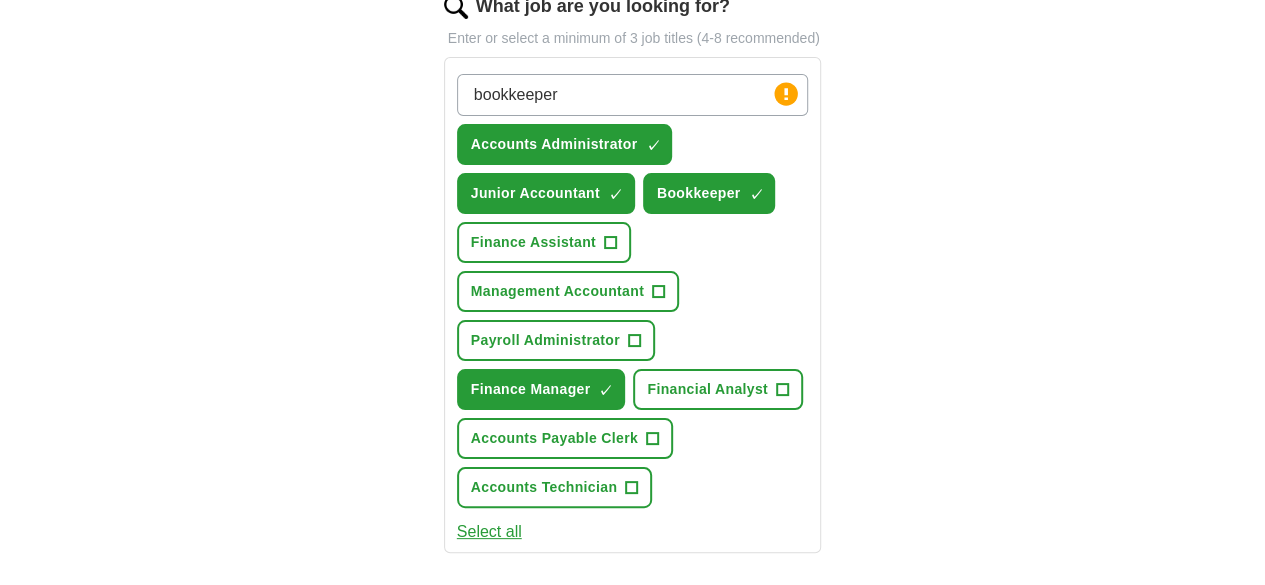 type on "*******" 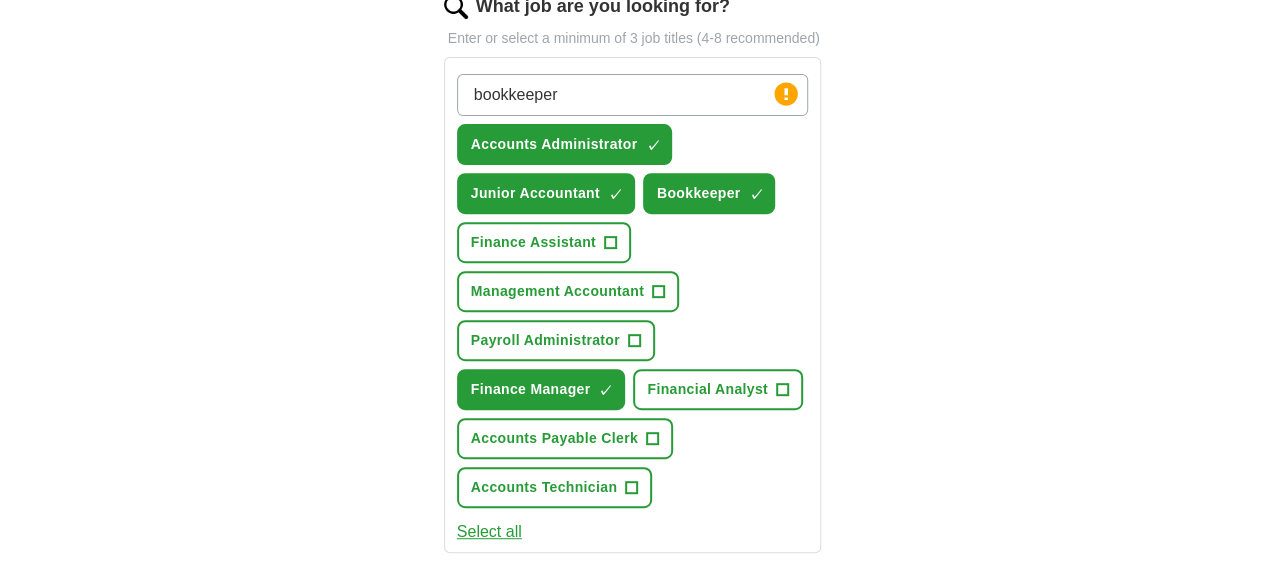click on "([LOCATION])" at bounding box center [608, 703] 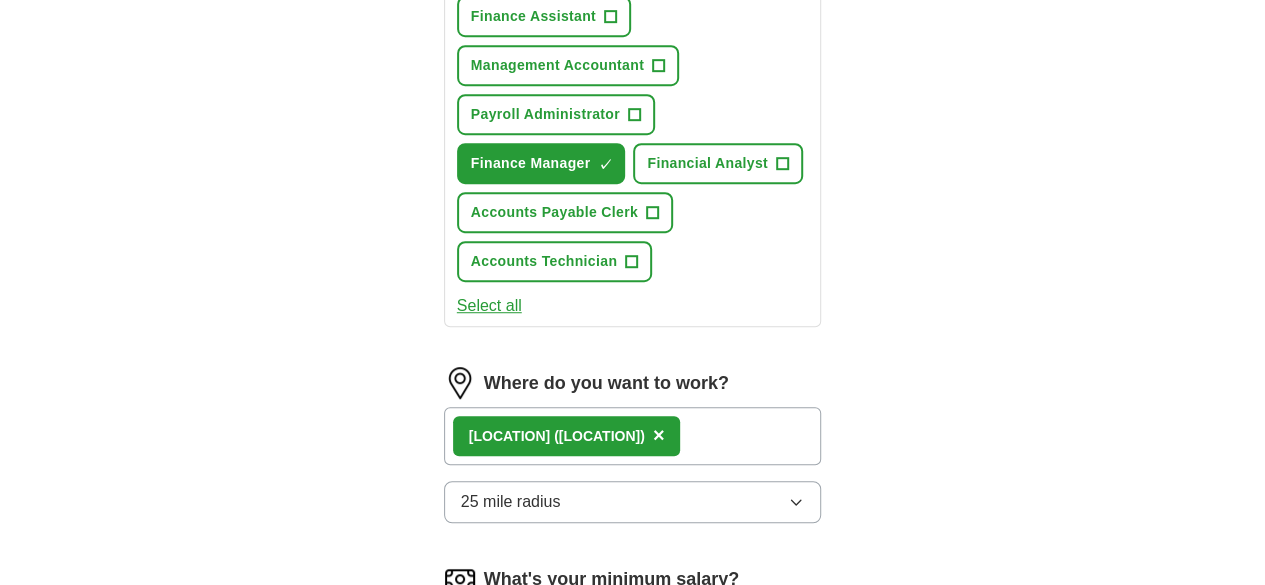 click 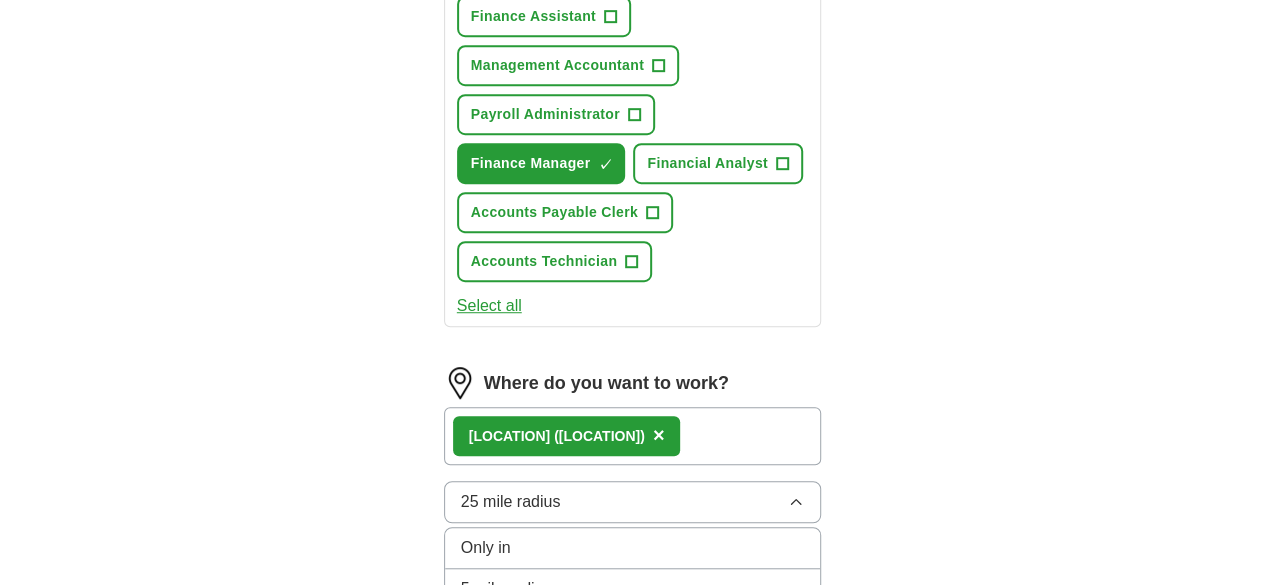 click on "10 mile radius" at bounding box center [633, 630] 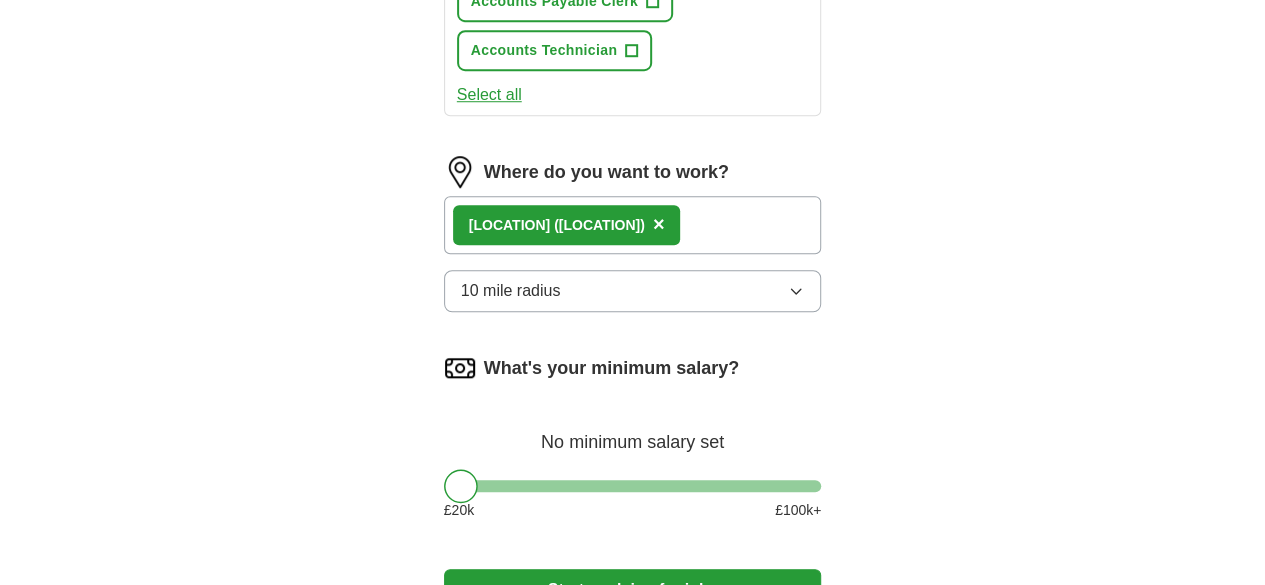 scroll, scrollTop: 815, scrollLeft: 0, axis: vertical 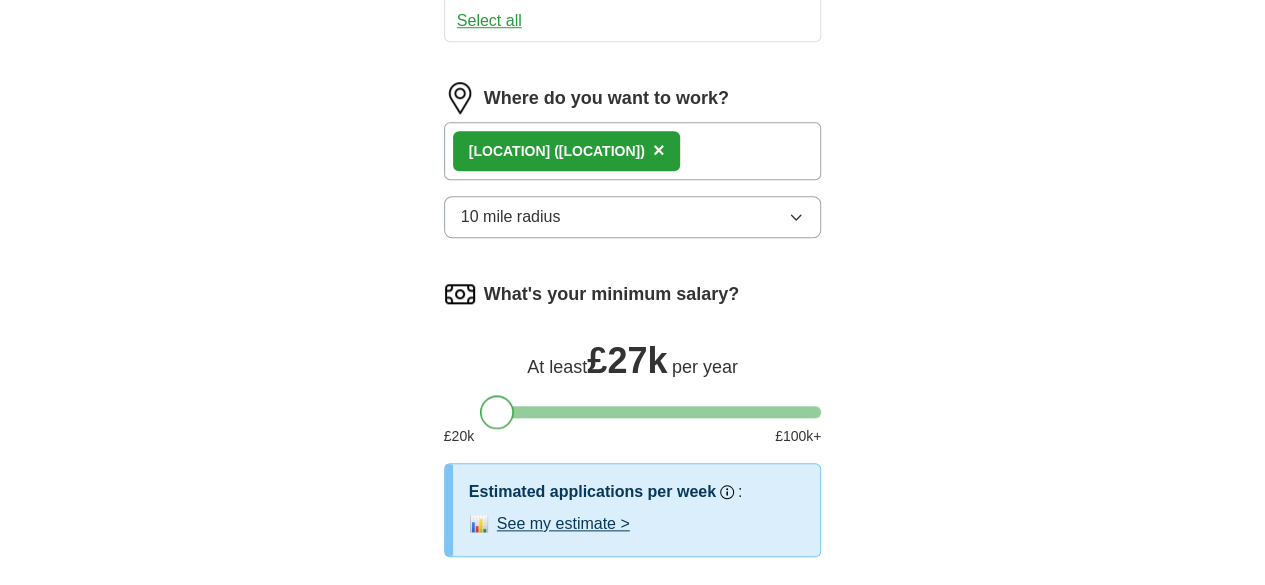 drag, startPoint x: 420, startPoint y: 235, endPoint x: 461, endPoint y: 242, distance: 41.59327 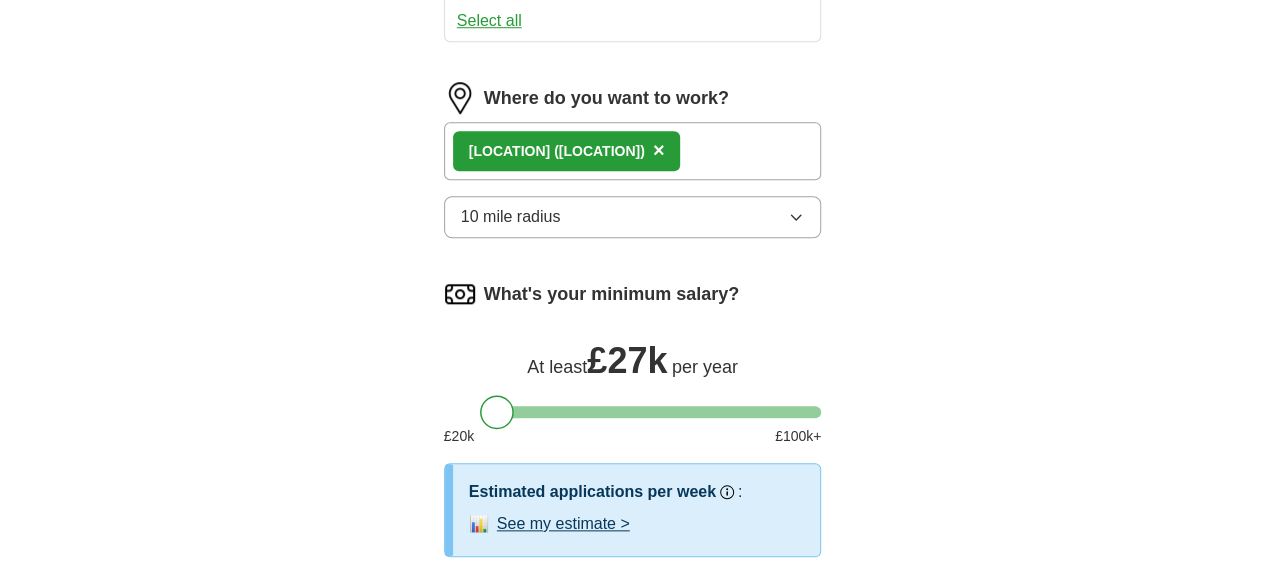 click on "Start applying for jobs" at bounding box center [633, 610] 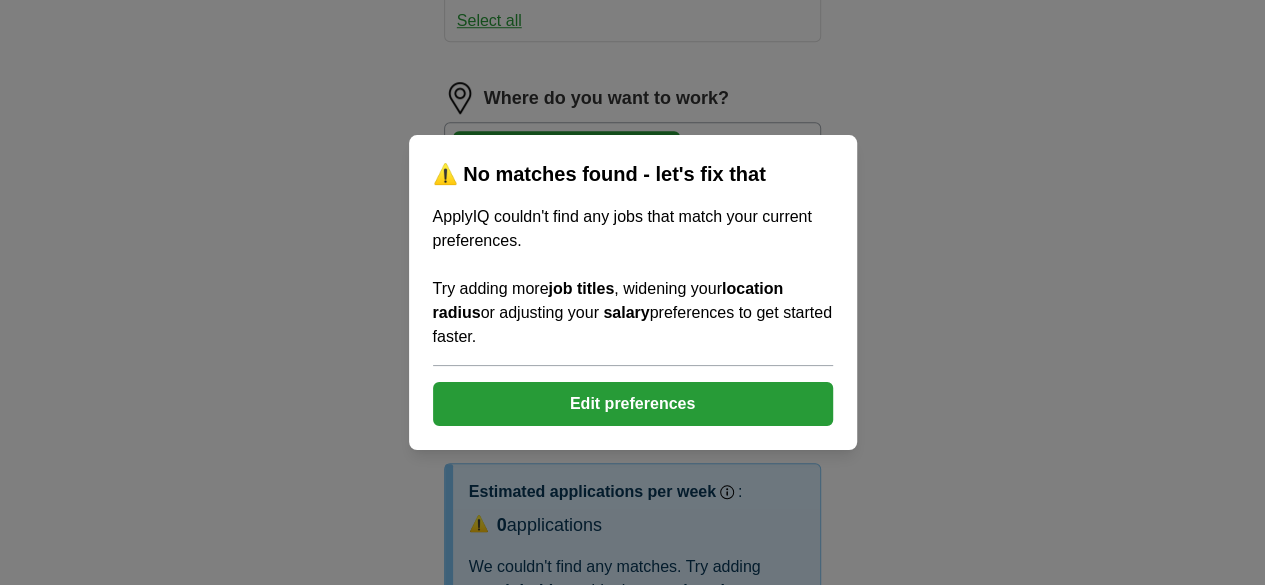 click on "Edit preferences" at bounding box center (633, 404) 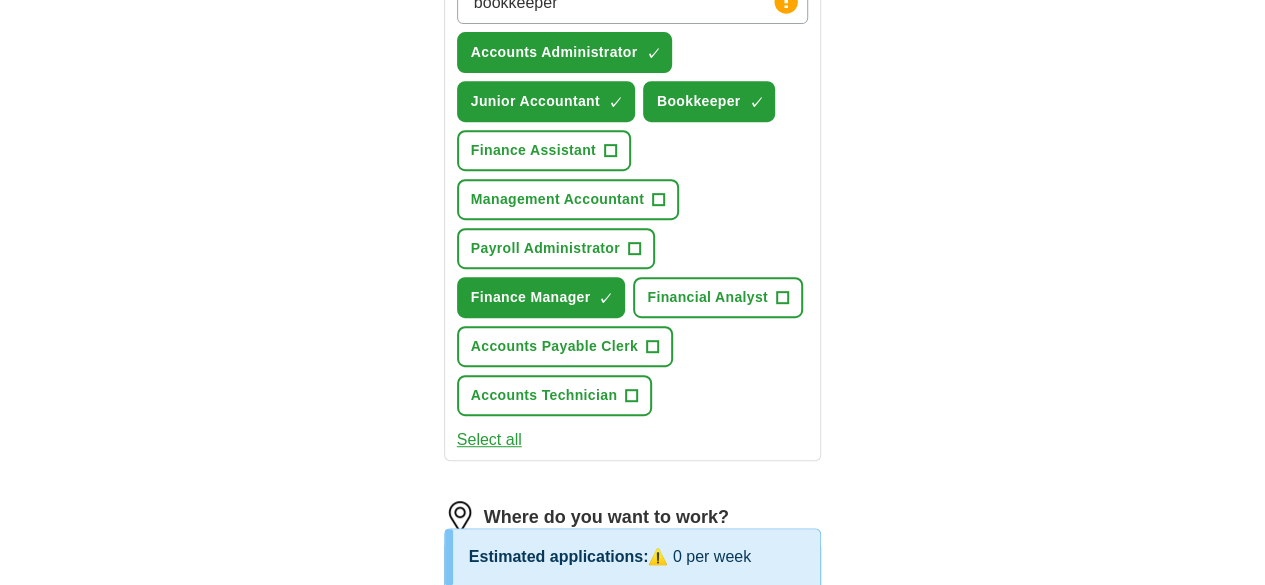 scroll, scrollTop: 380, scrollLeft: 0, axis: vertical 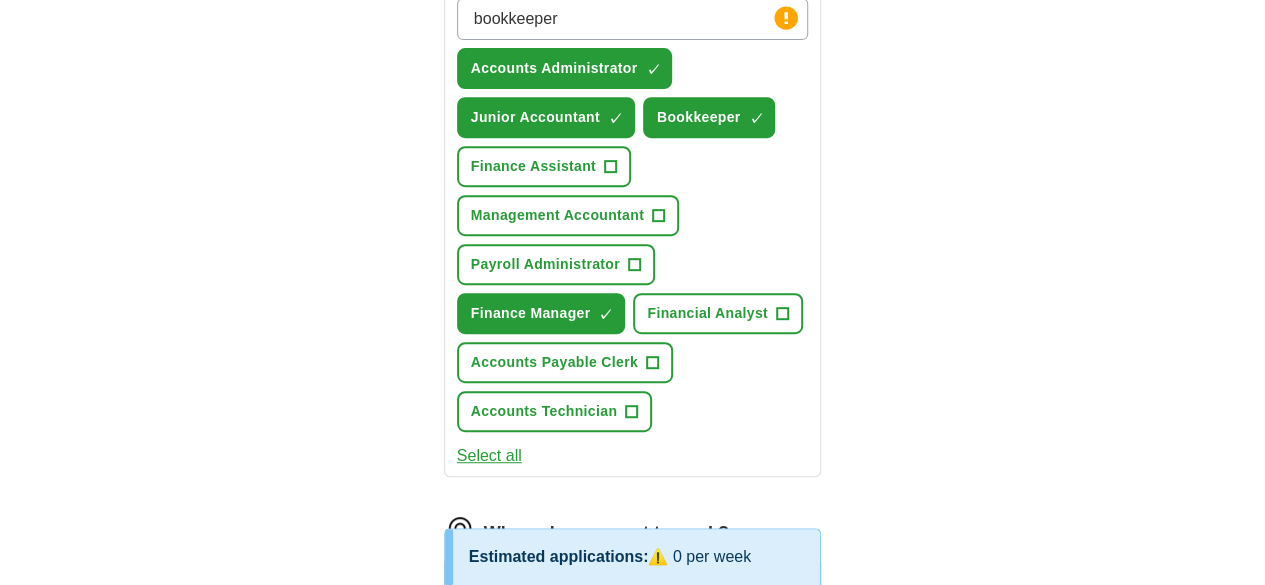 click 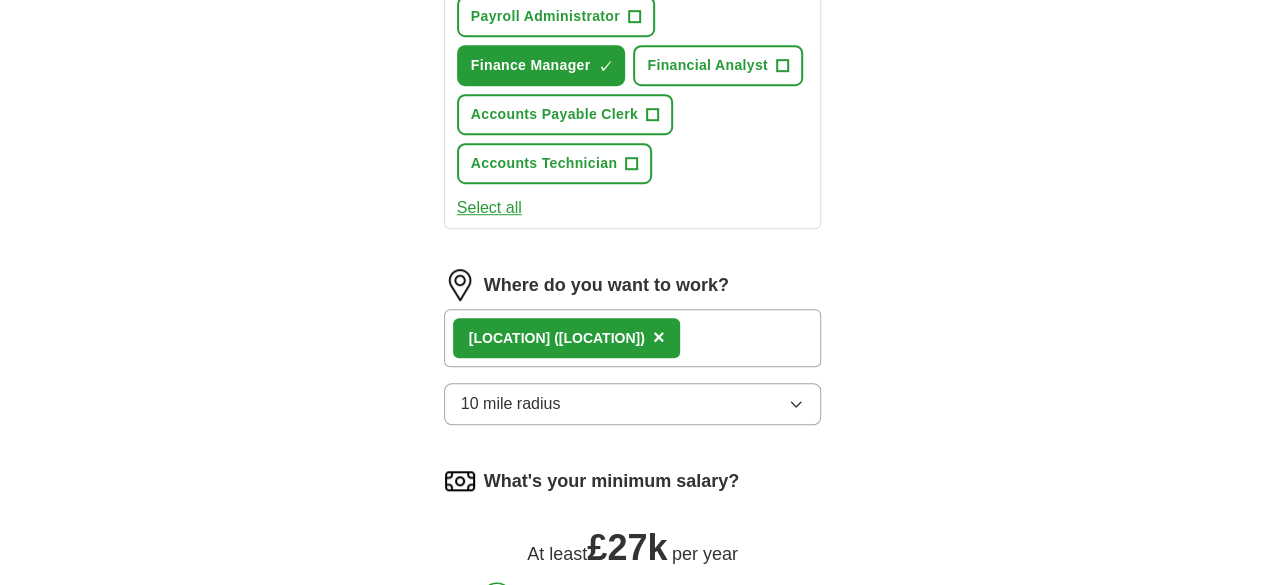 scroll, scrollTop: 647, scrollLeft: 0, axis: vertical 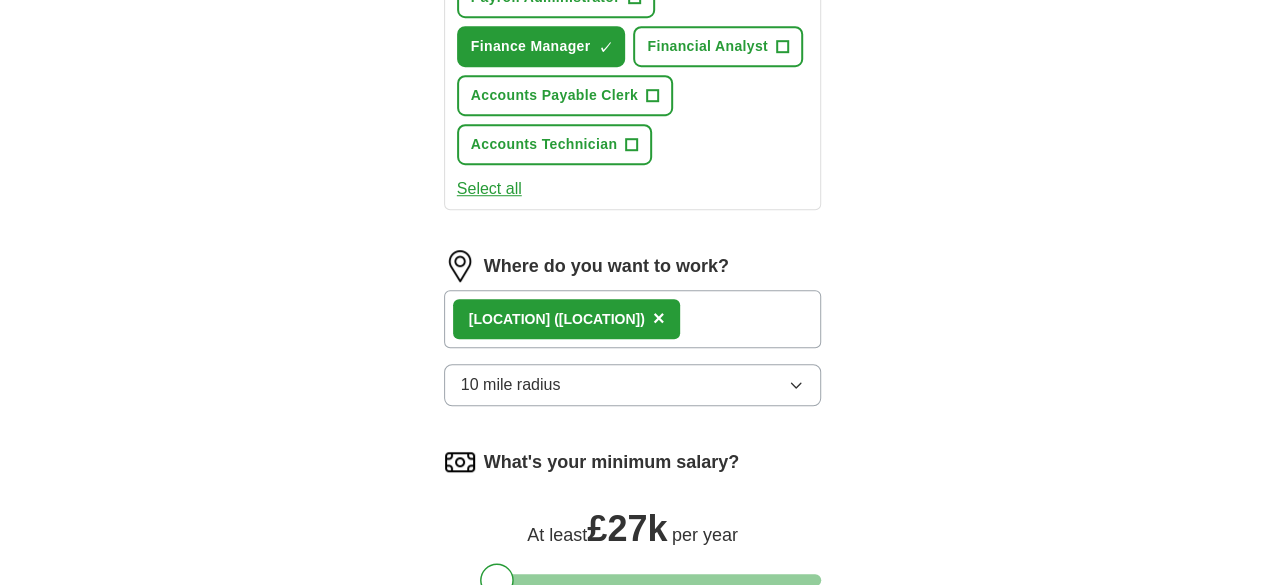 click 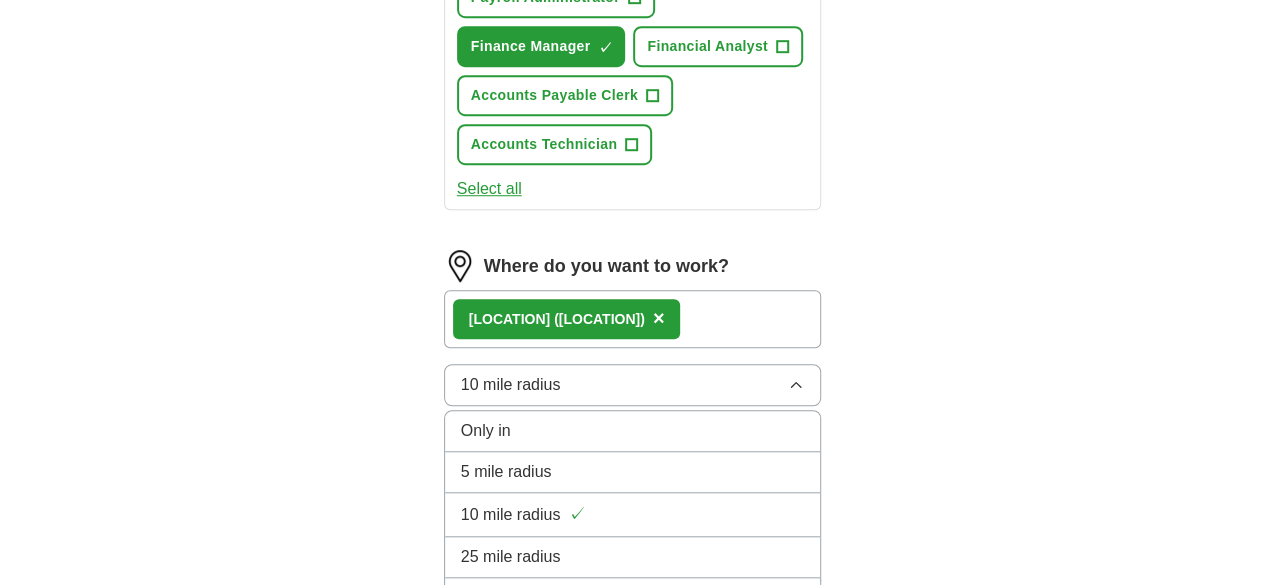 click on "25 mile radius" at bounding box center [511, 557] 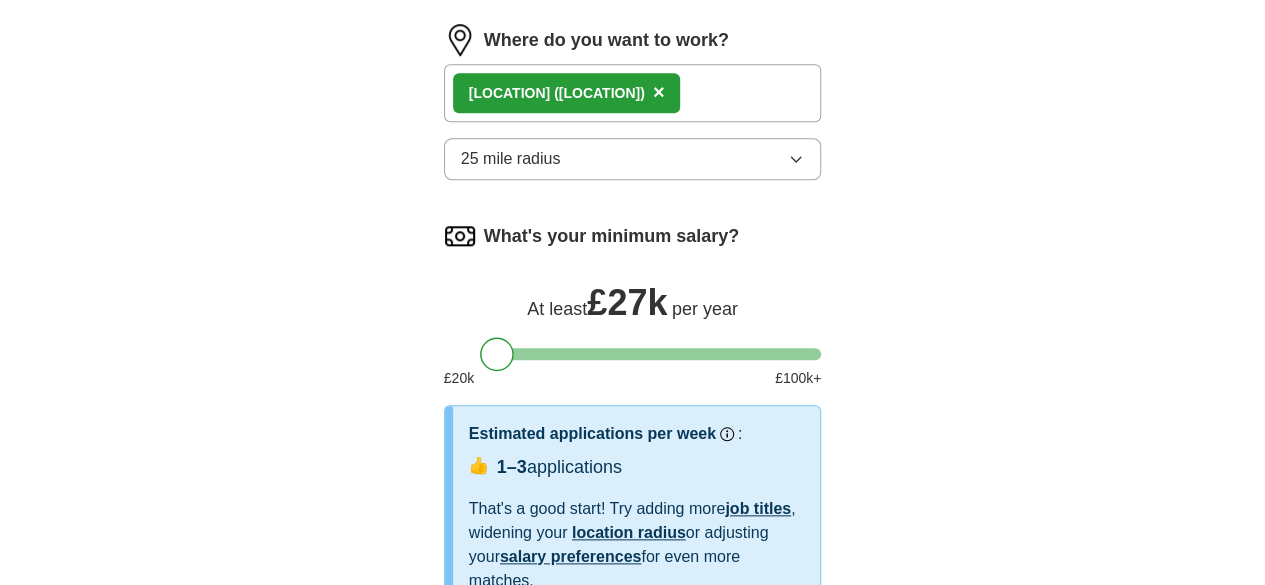 scroll, scrollTop: 879, scrollLeft: 0, axis: vertical 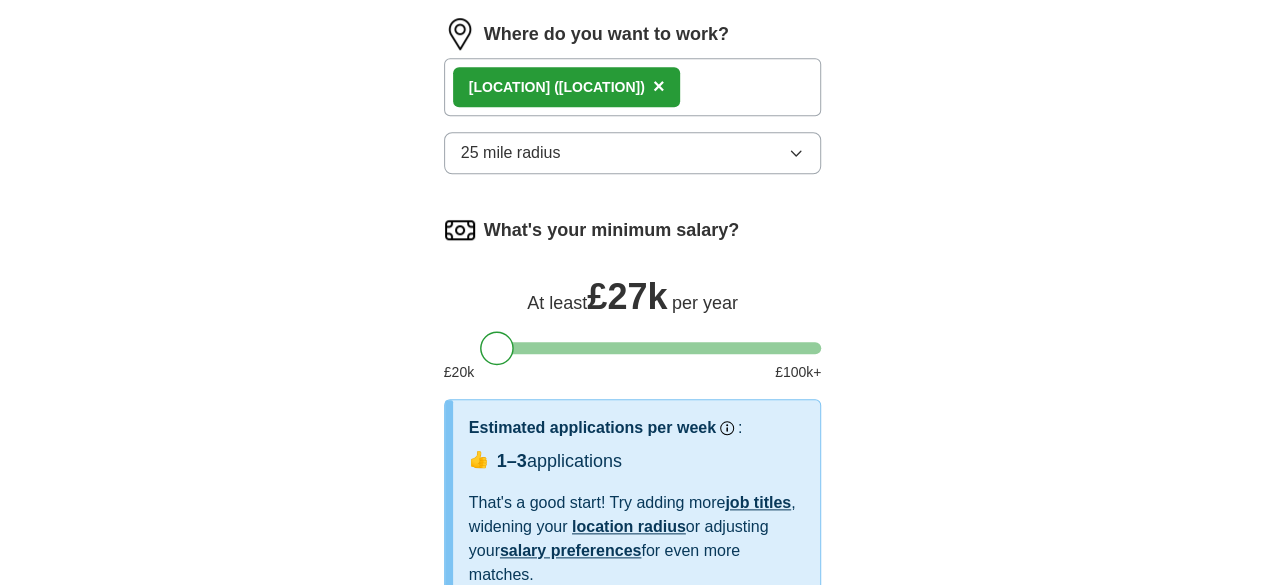 click on "Start applying for jobs" at bounding box center [633, 665] 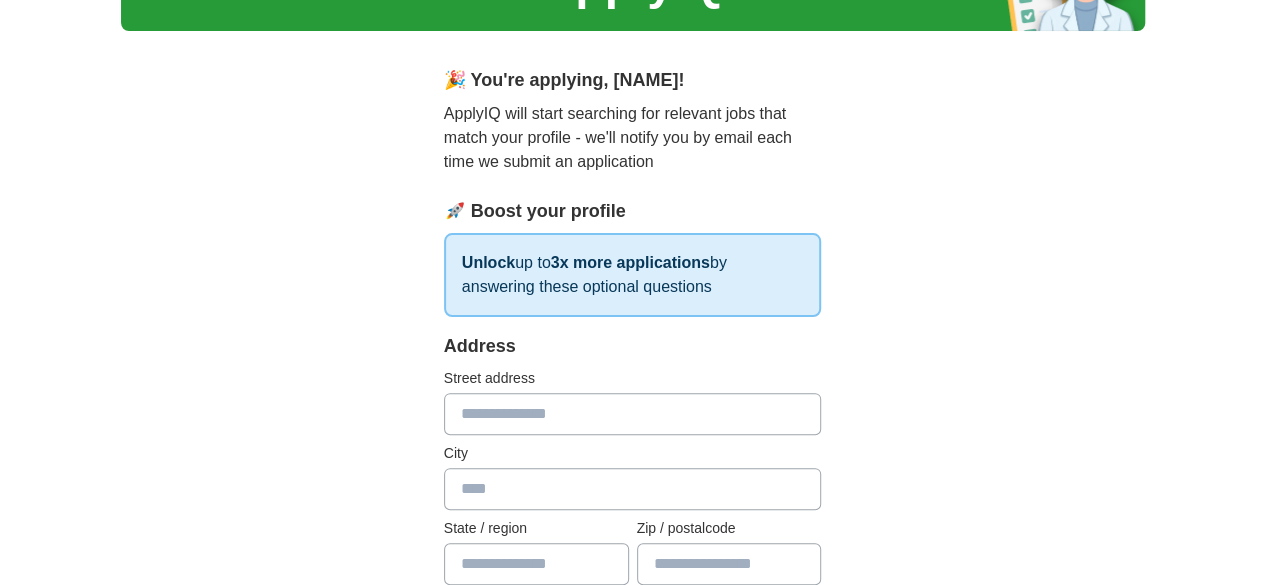 scroll, scrollTop: 308, scrollLeft: 0, axis: vertical 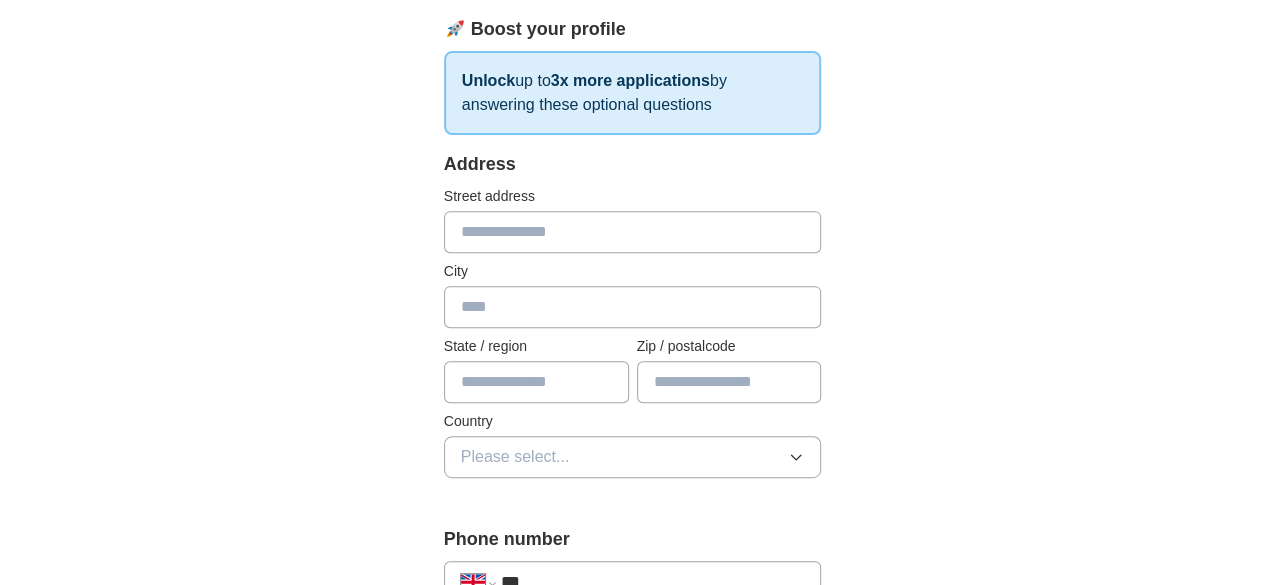 click at bounding box center (633, 232) 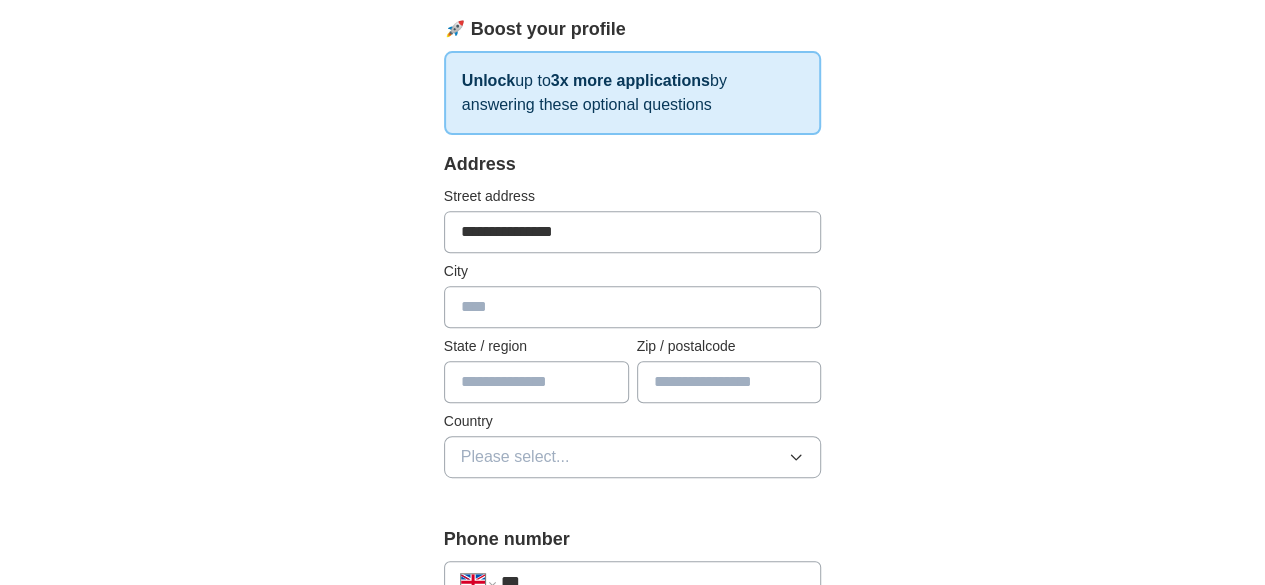 type on "*******" 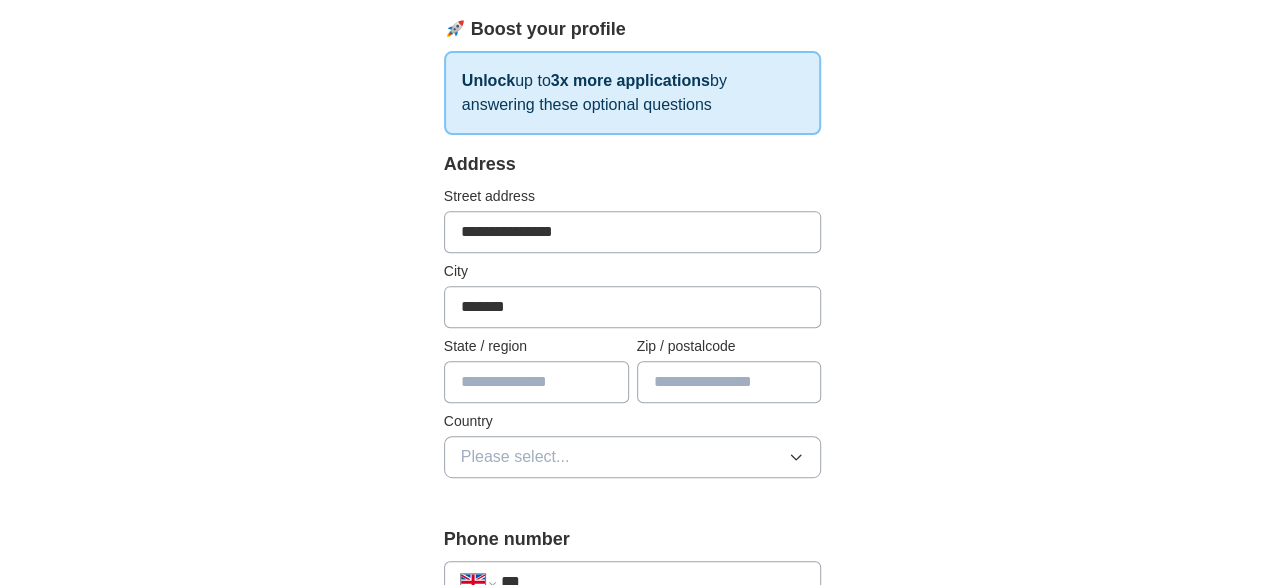 type on "********" 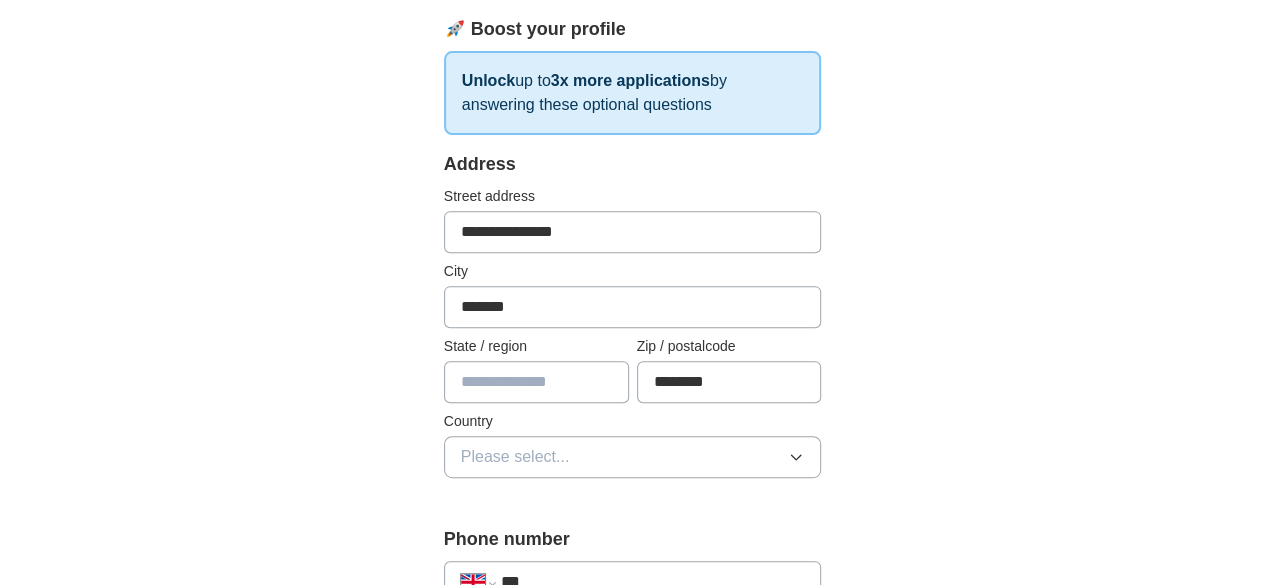 click on "Please select..." at bounding box center (633, 457) 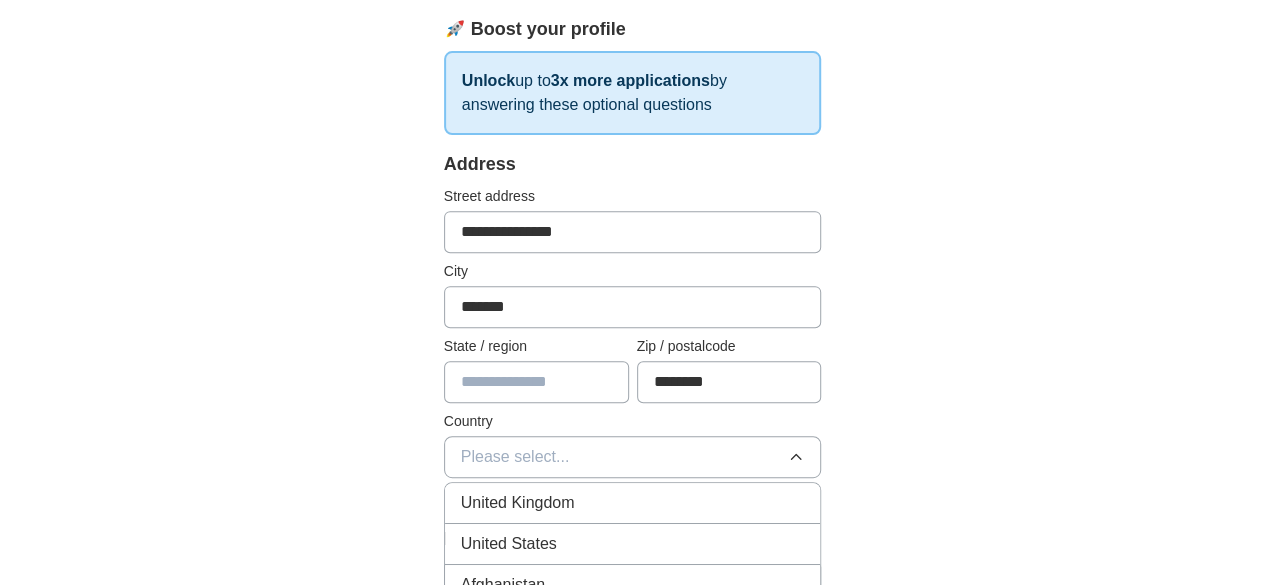 click on "United Kingdom" at bounding box center (633, 503) 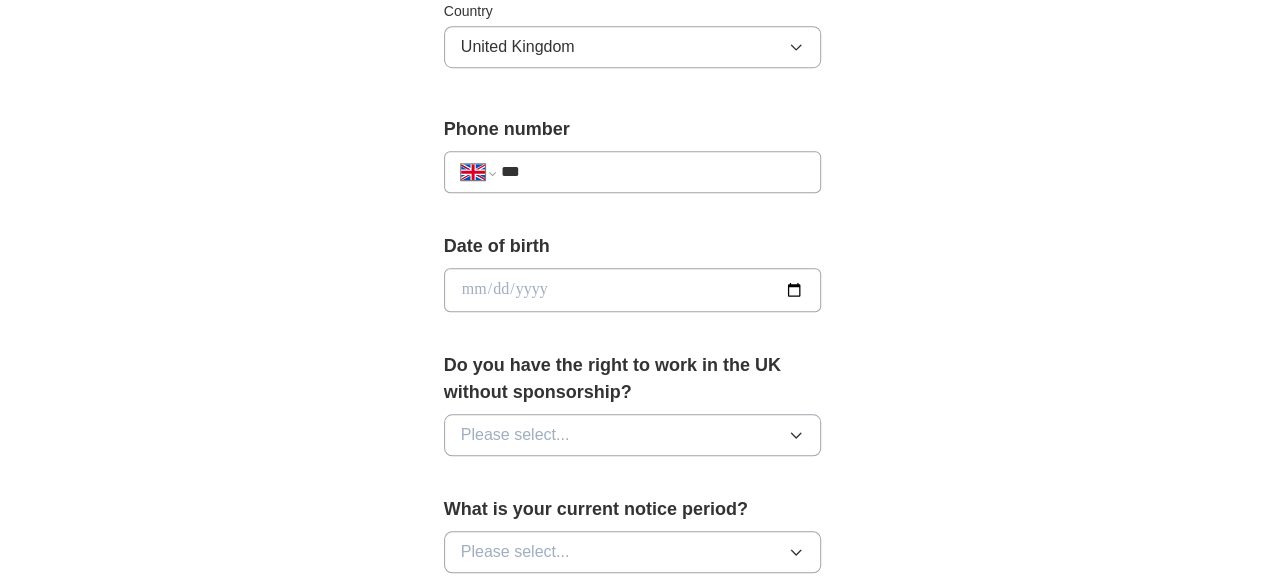 scroll, scrollTop: 731, scrollLeft: 0, axis: vertical 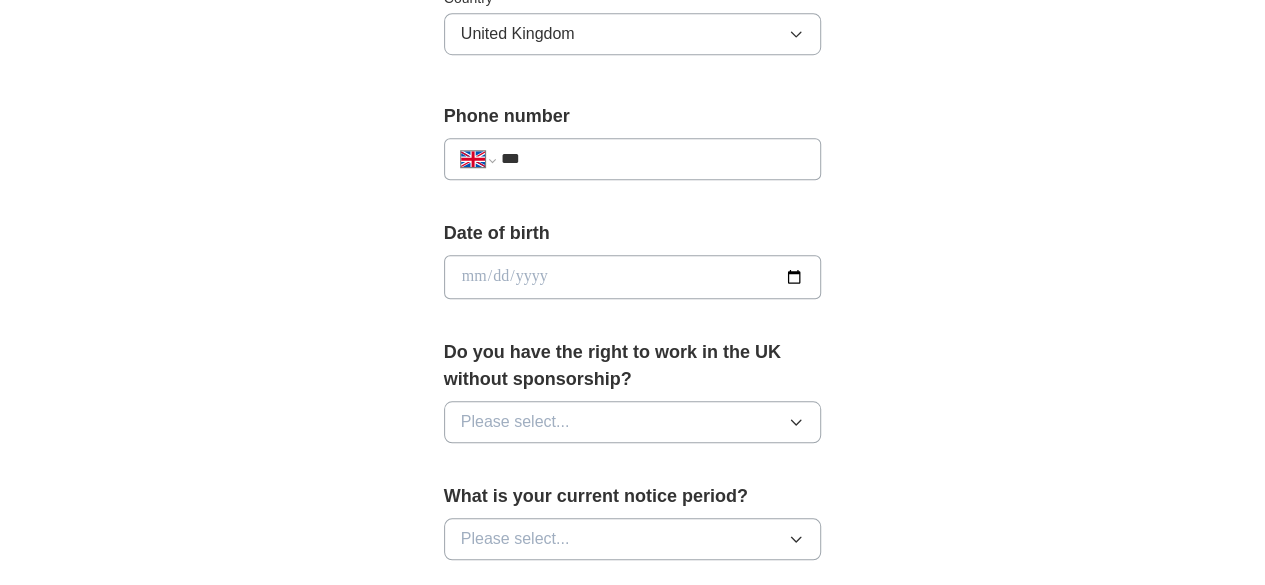 click at bounding box center [633, 277] 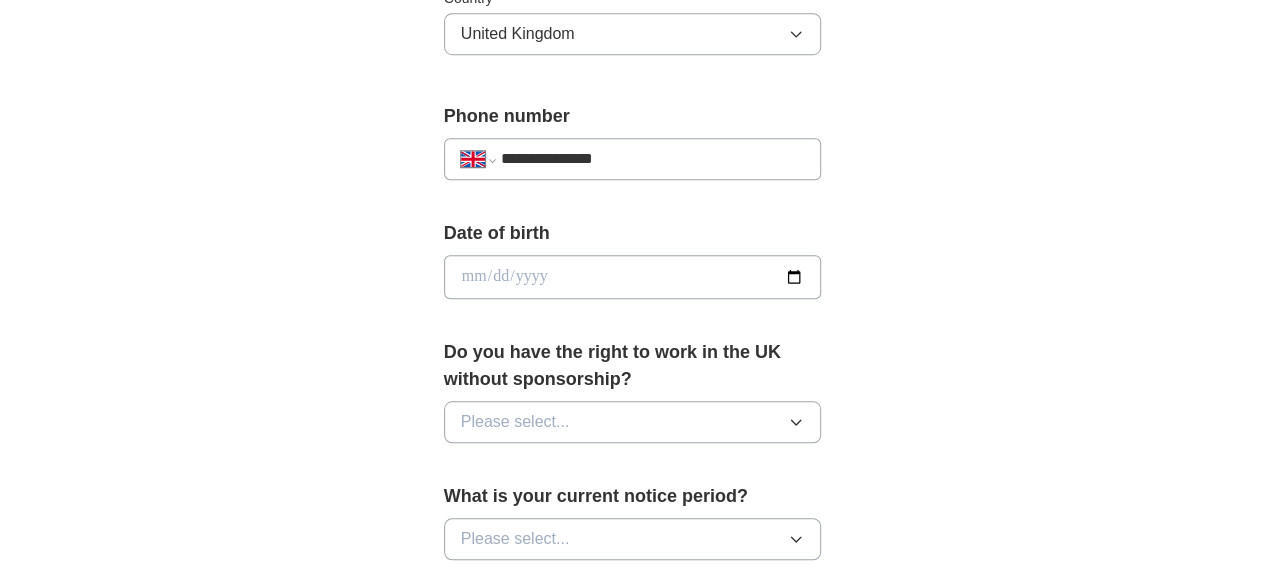 click at bounding box center (633, 277) 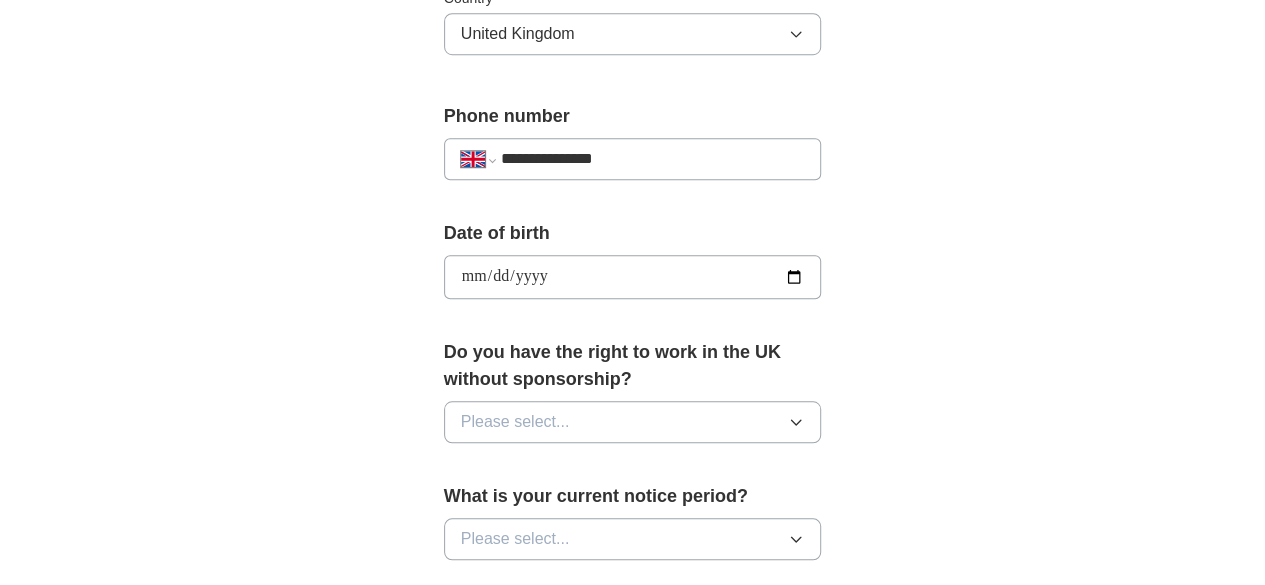 type on "**********" 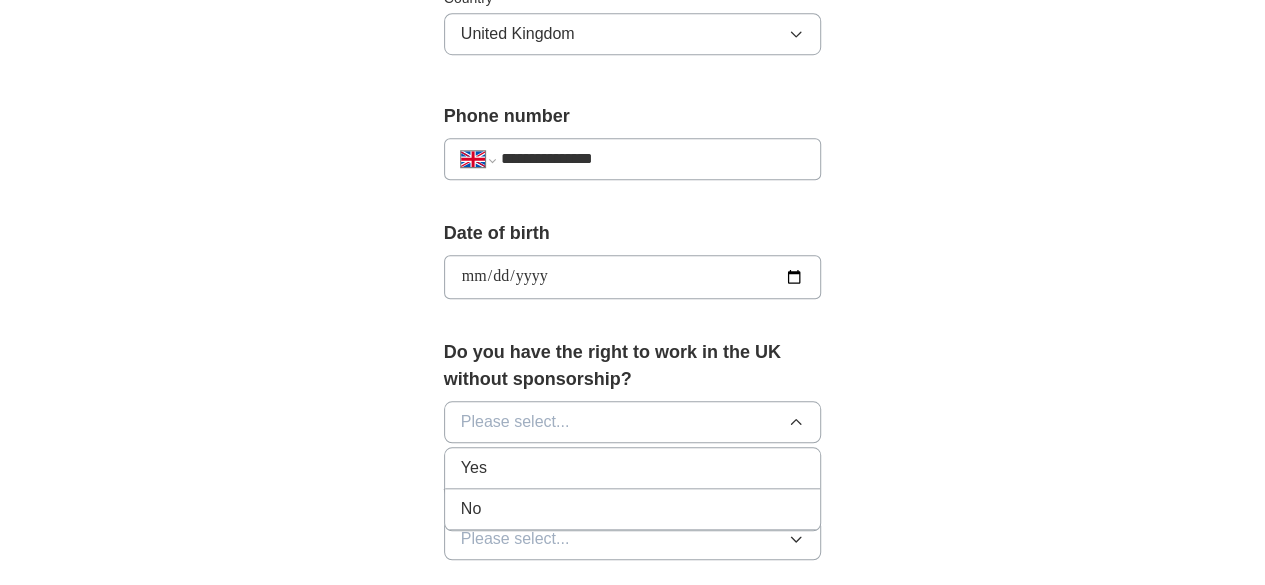 click on "Yes" at bounding box center (633, 468) 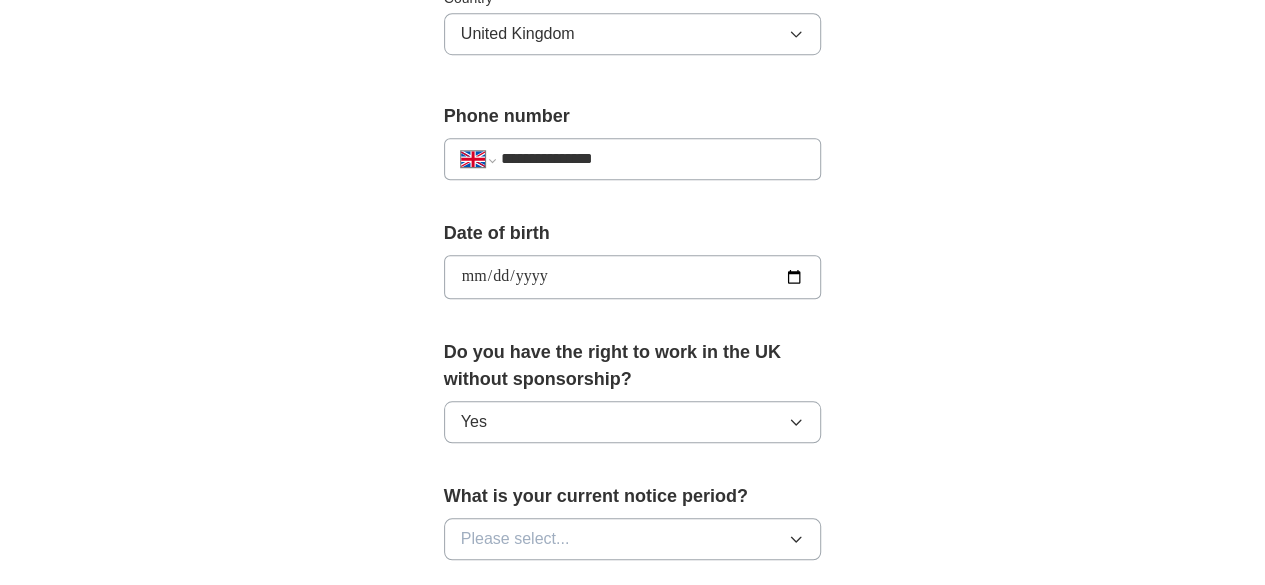 click on "Please select..." at bounding box center [633, 539] 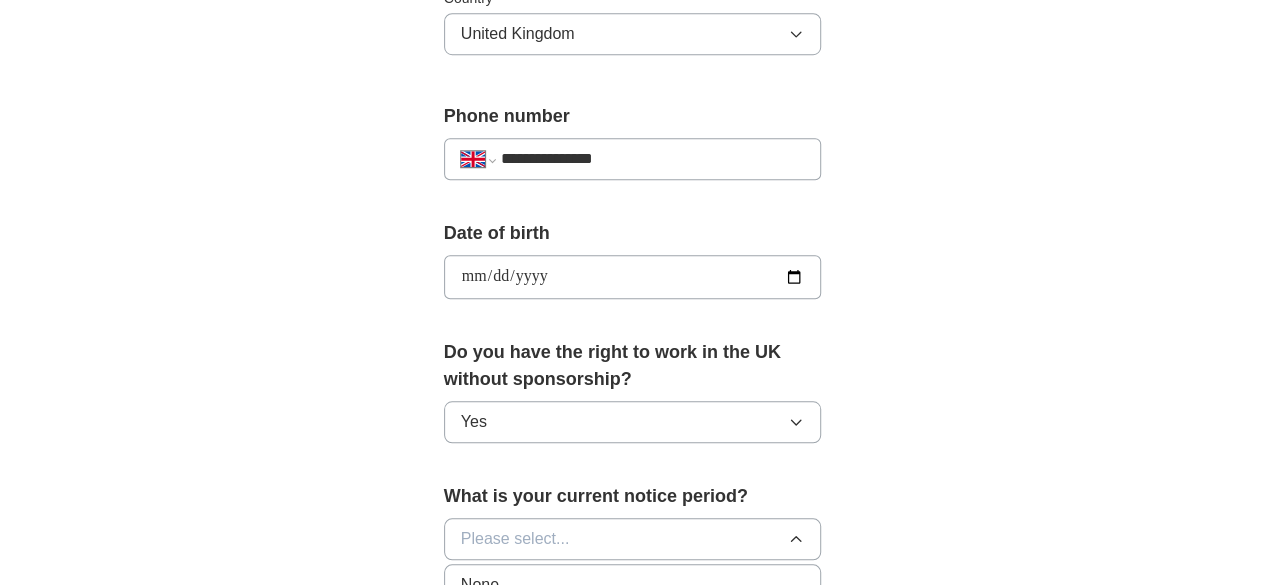 click on "None" at bounding box center (633, 585) 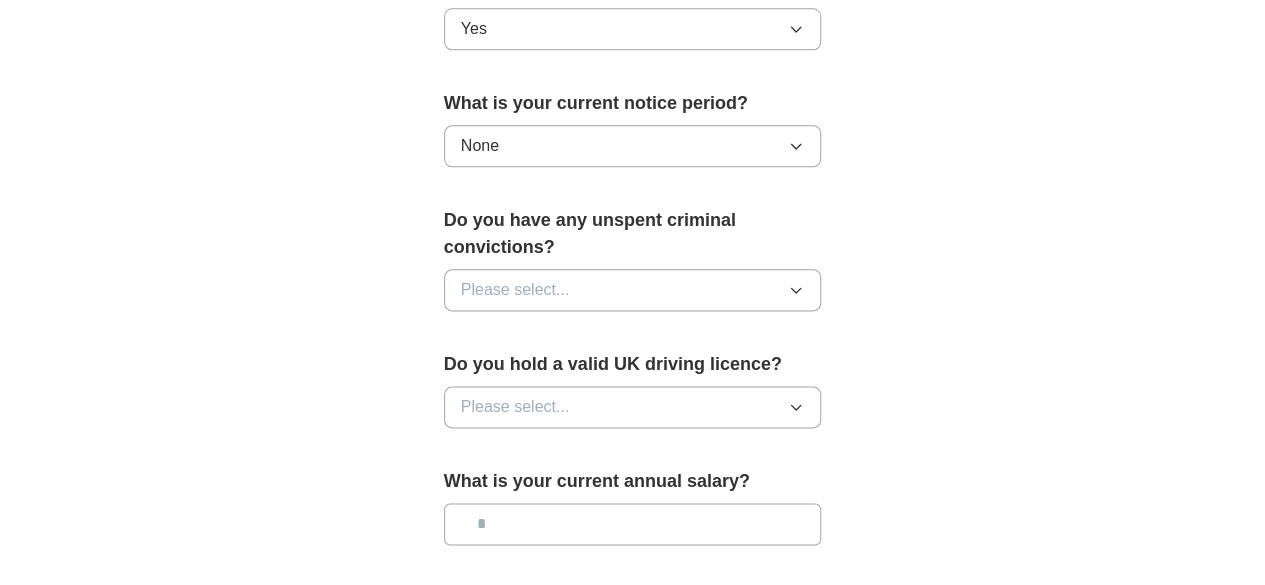 scroll, scrollTop: 1177, scrollLeft: 0, axis: vertical 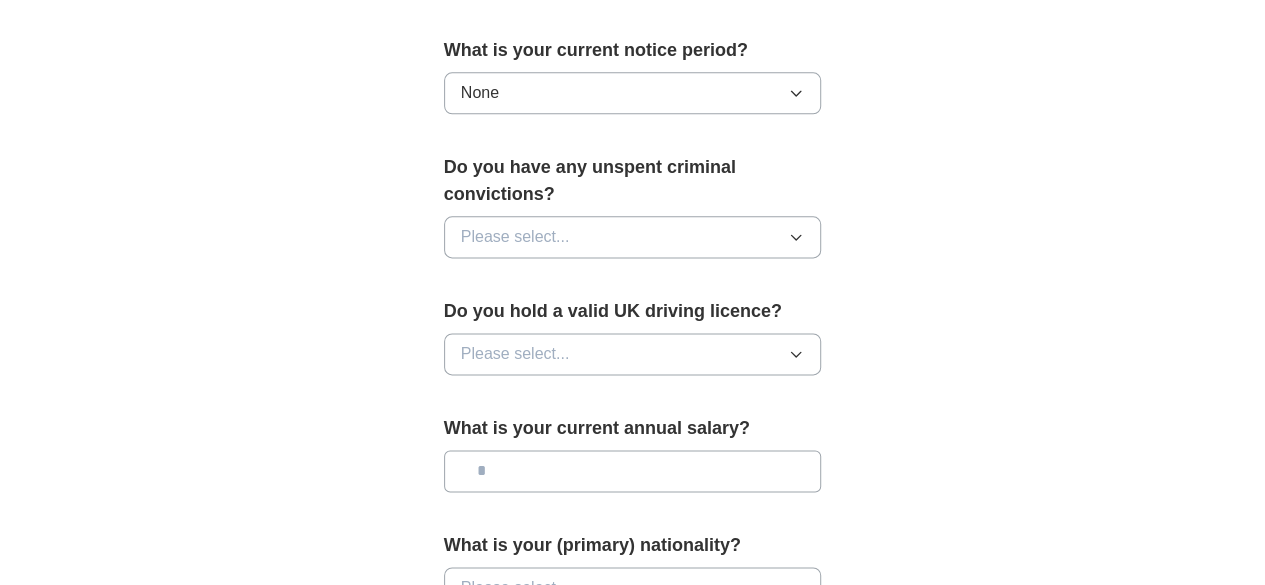 click on "Please select..." at bounding box center (633, 237) 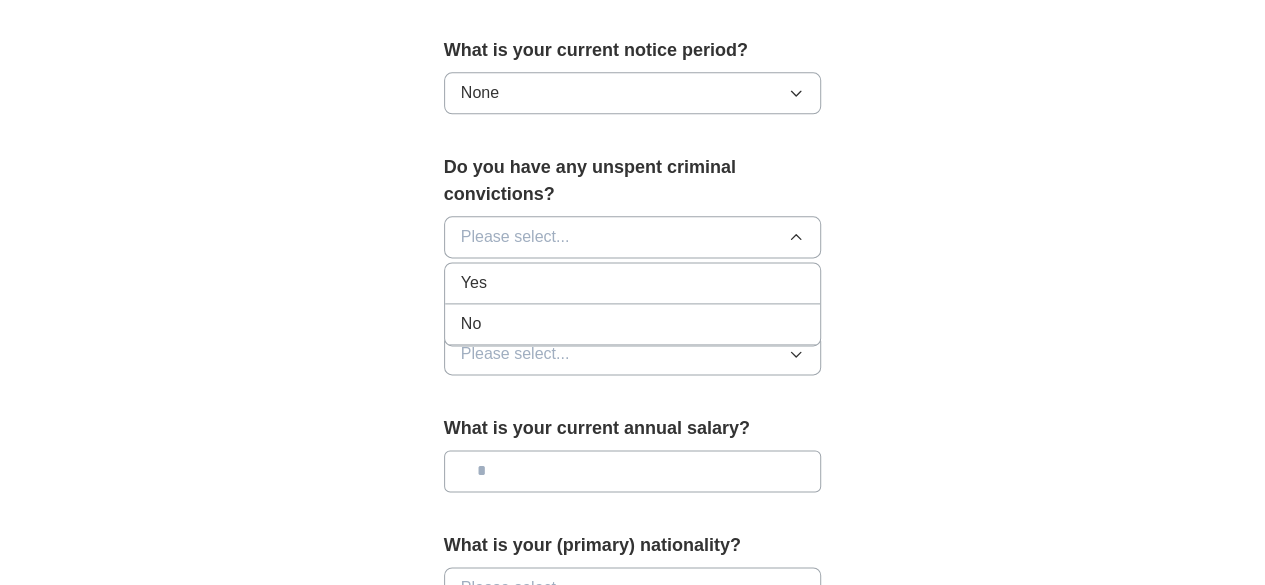 click on "No" at bounding box center [633, 324] 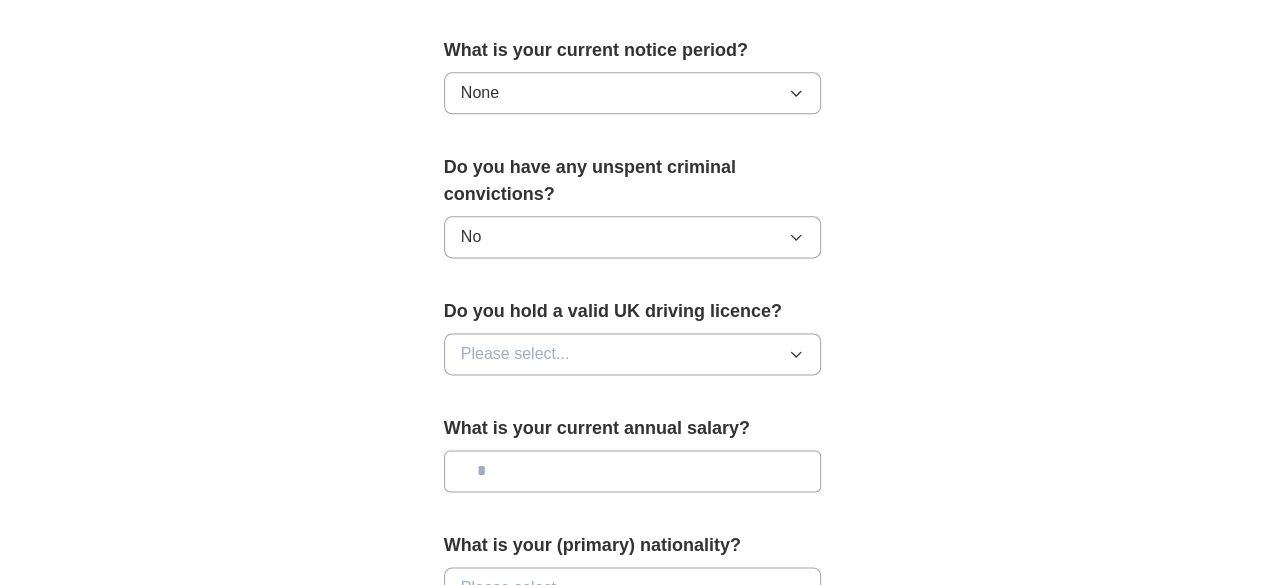 click on "Please select..." at bounding box center (633, 354) 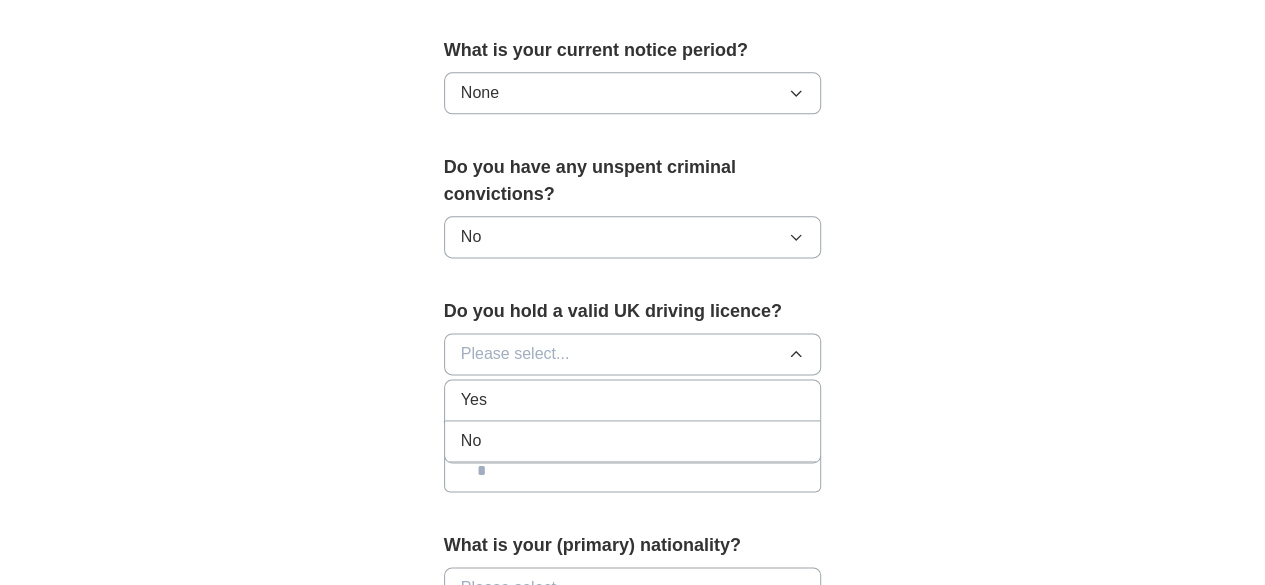 click on "No" at bounding box center (633, 441) 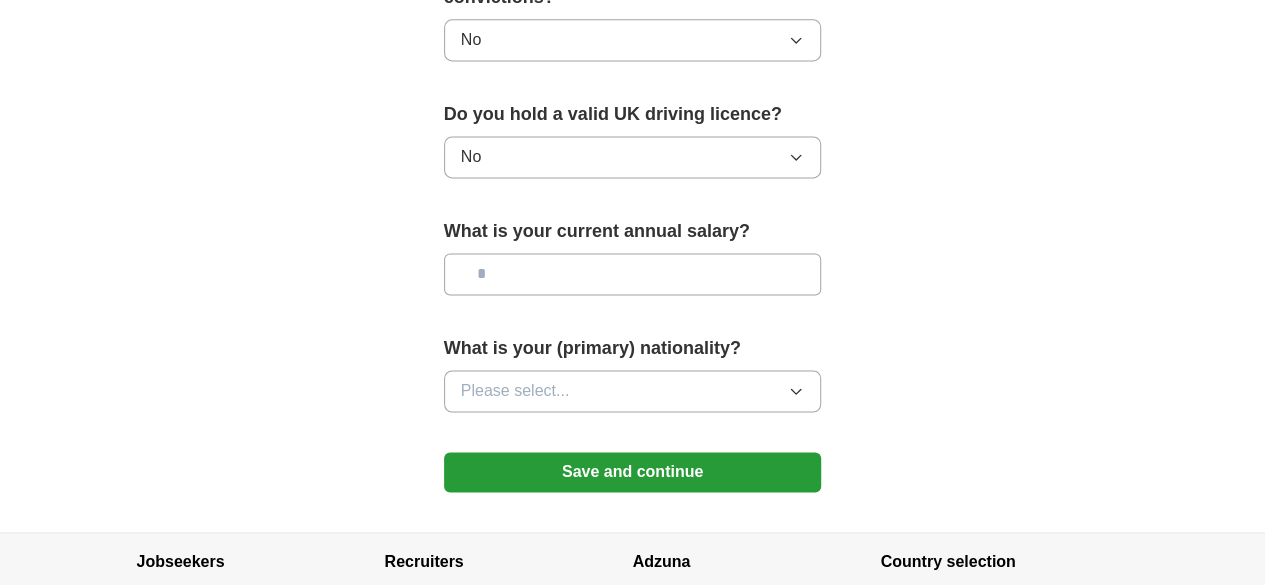 scroll, scrollTop: 1427, scrollLeft: 0, axis: vertical 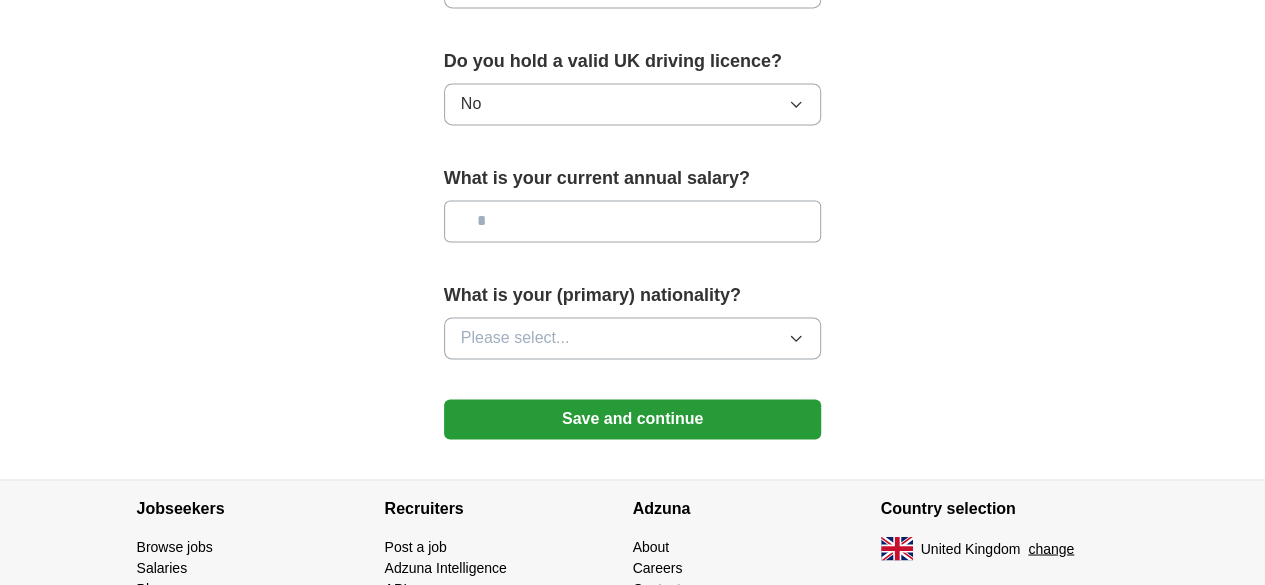 click at bounding box center [633, 221] 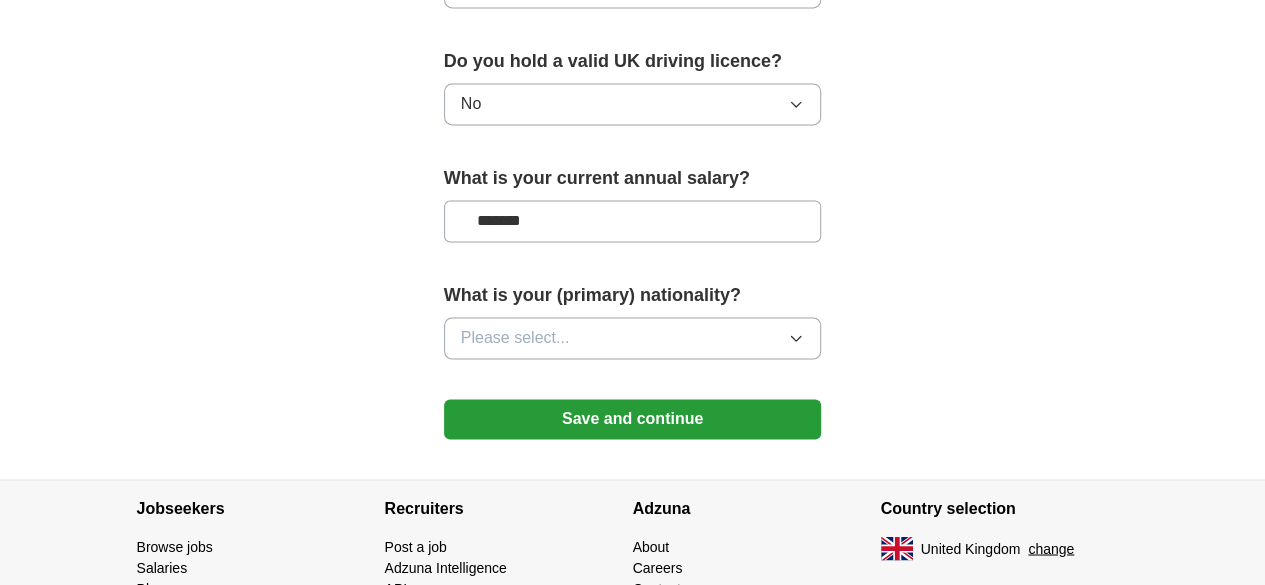 type on "*******" 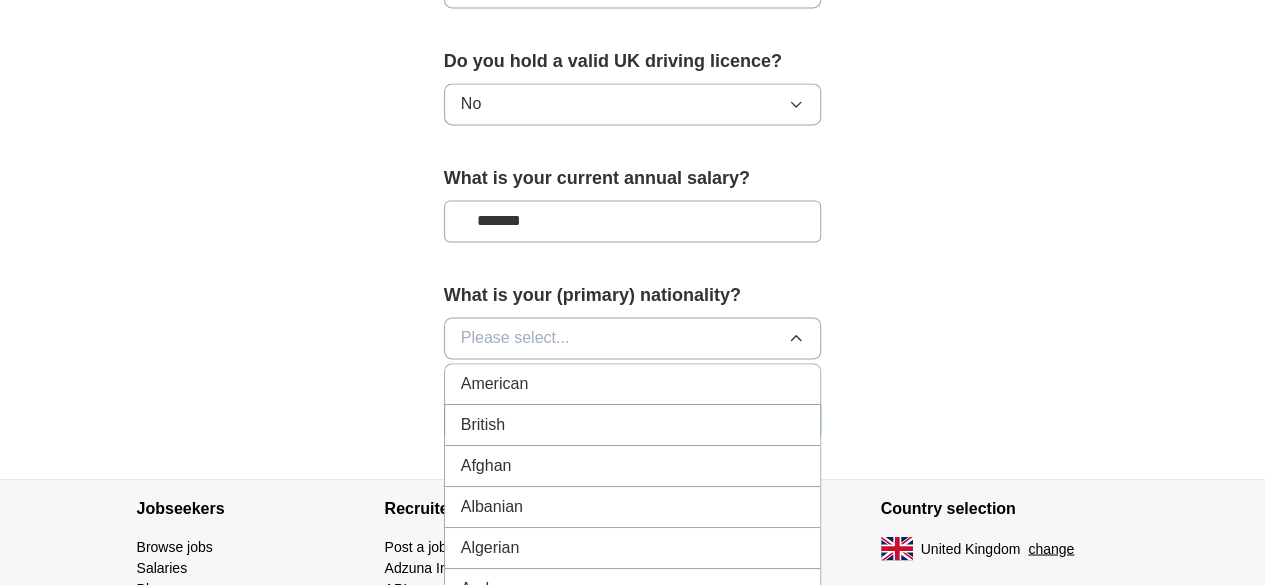 type 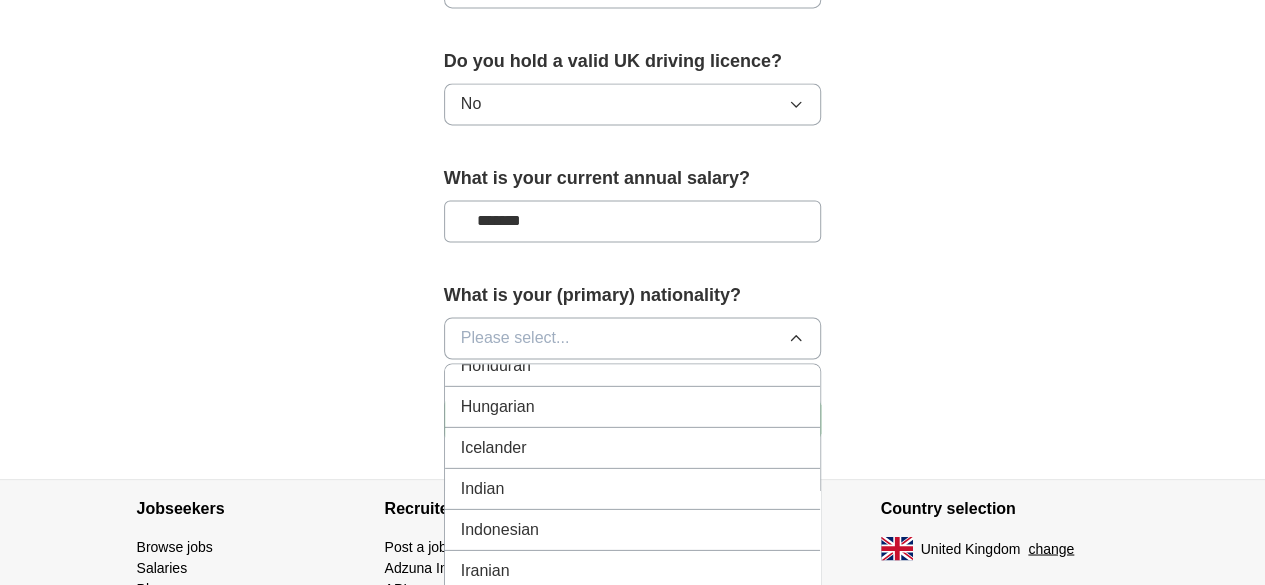 scroll, scrollTop: 3205, scrollLeft: 0, axis: vertical 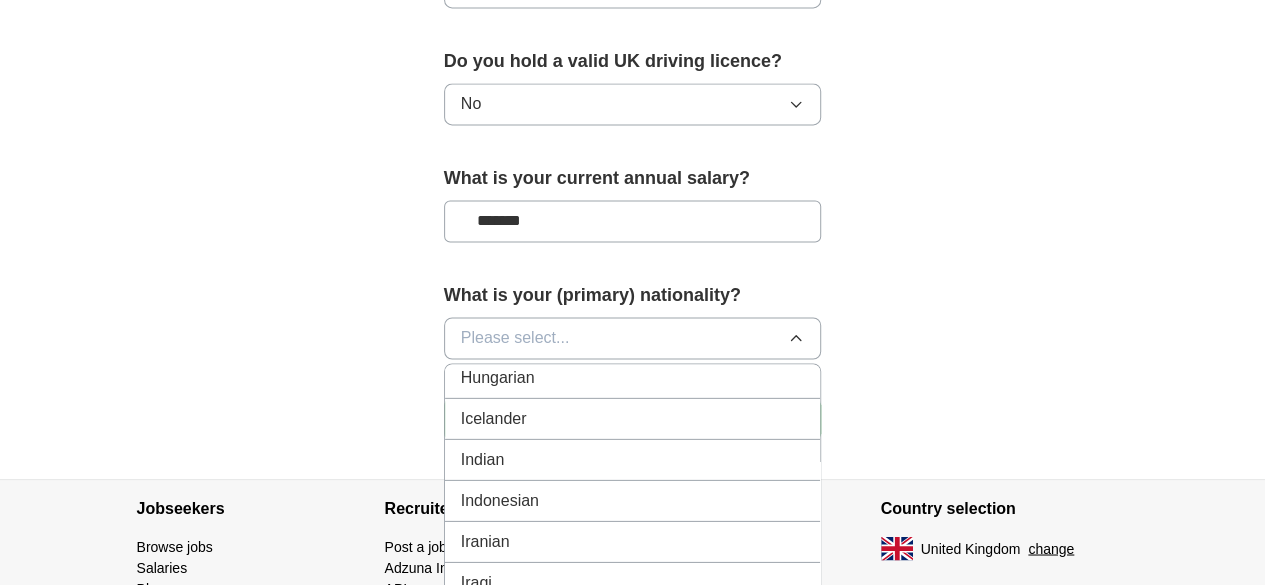 click on "Irish" at bounding box center (633, 623) 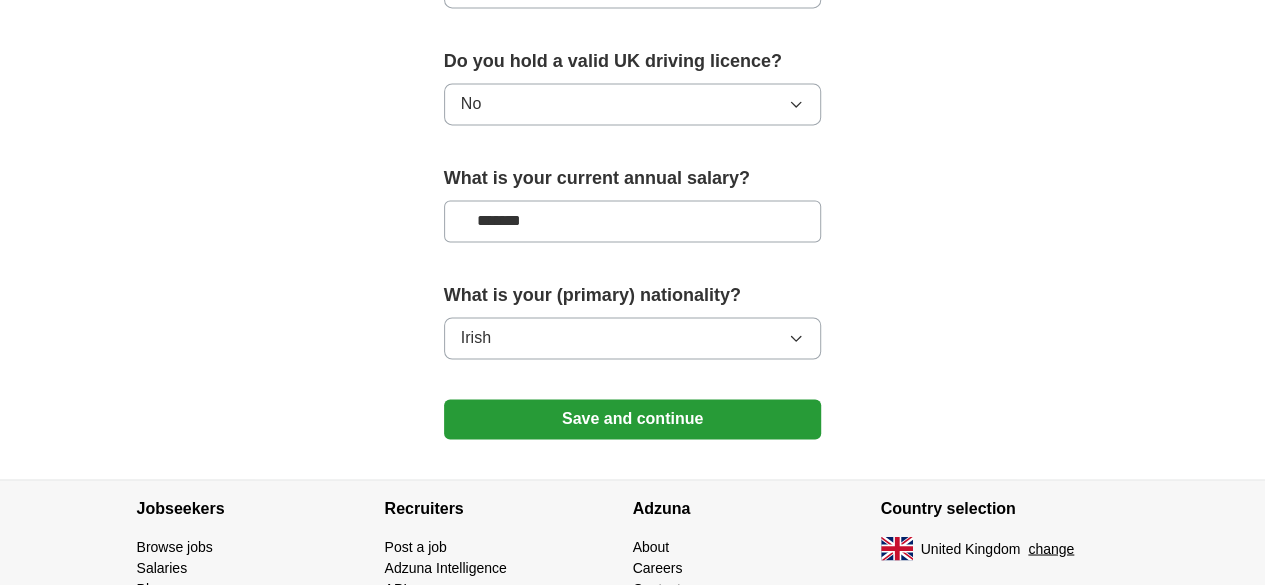 click on "Save and continue" at bounding box center (633, 419) 